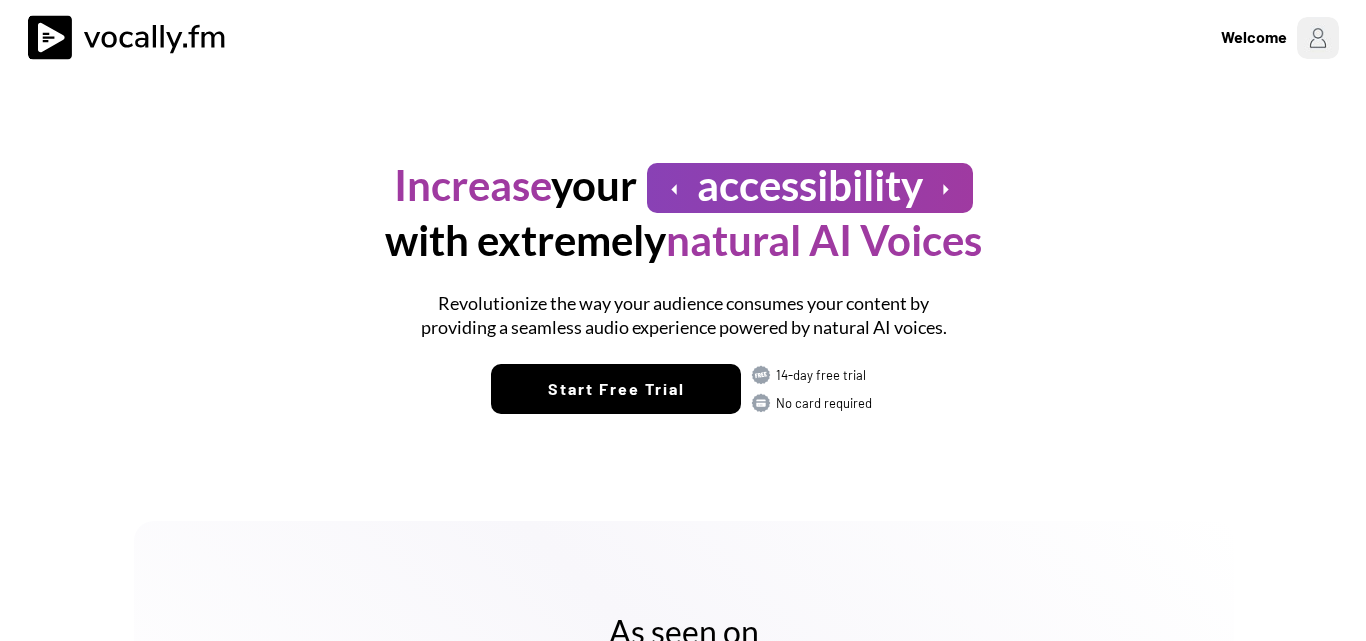 scroll, scrollTop: 0, scrollLeft: 0, axis: both 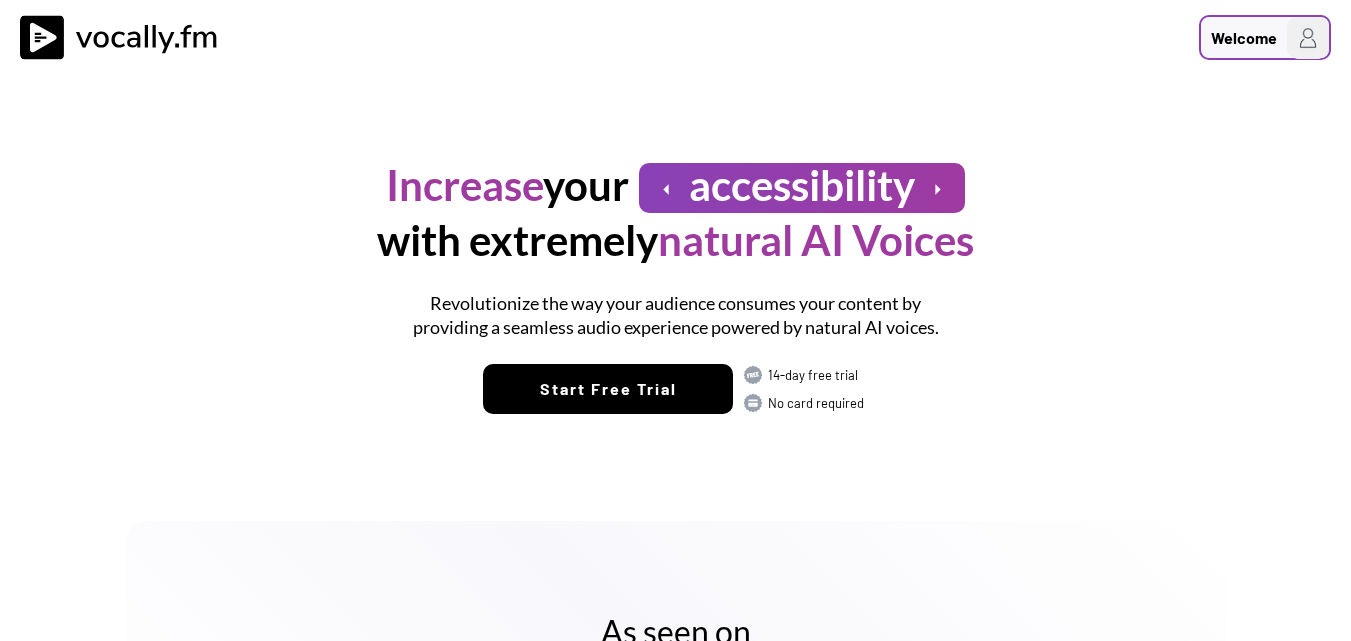 click at bounding box center [1308, 38] 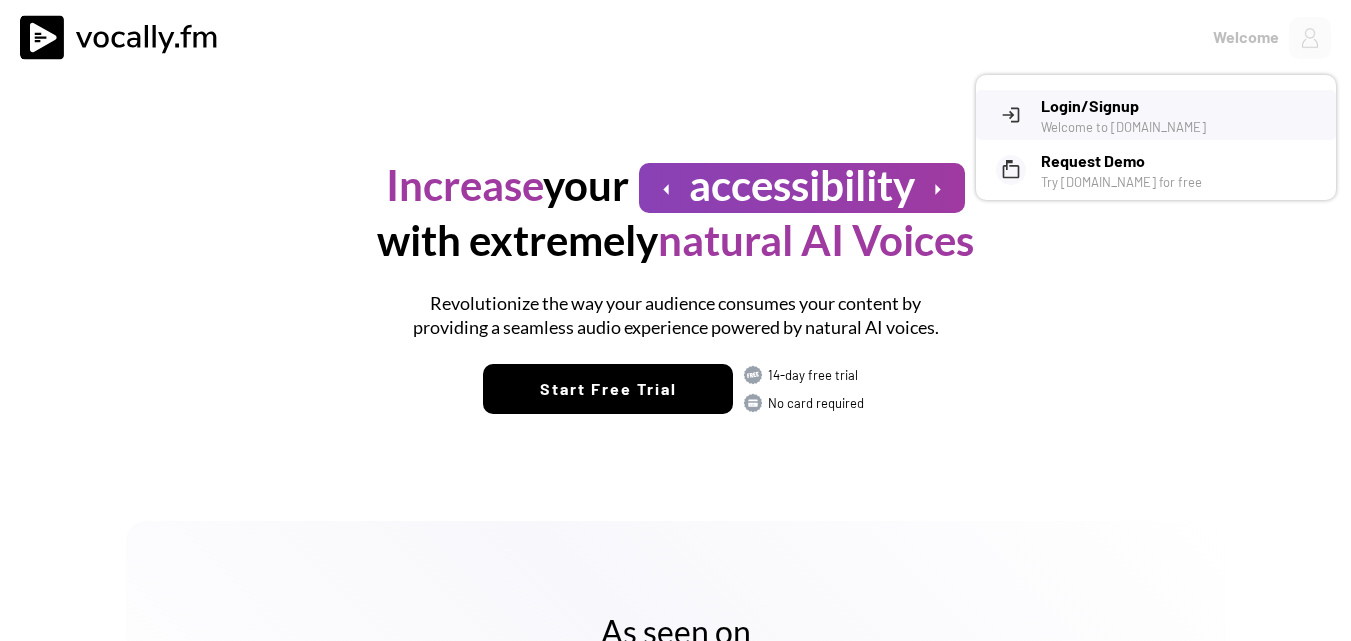 click on "Welcome to Vocally.fm" at bounding box center [1181, 127] 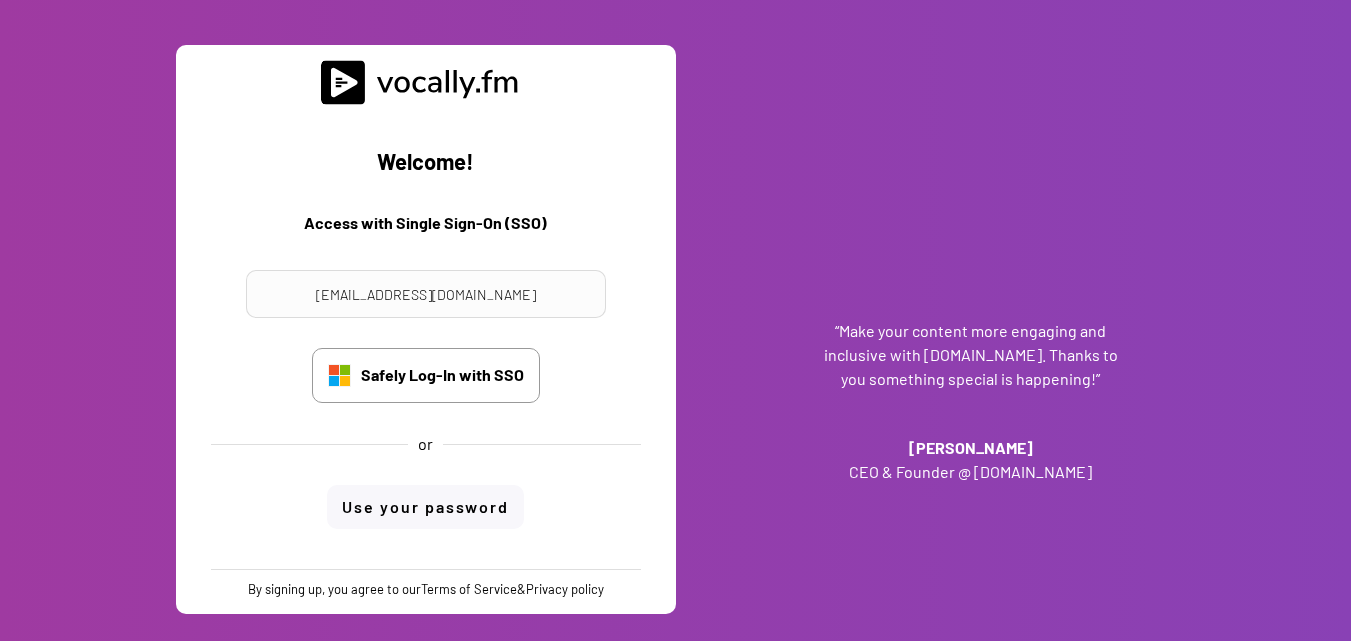 scroll, scrollTop: 0, scrollLeft: 0, axis: both 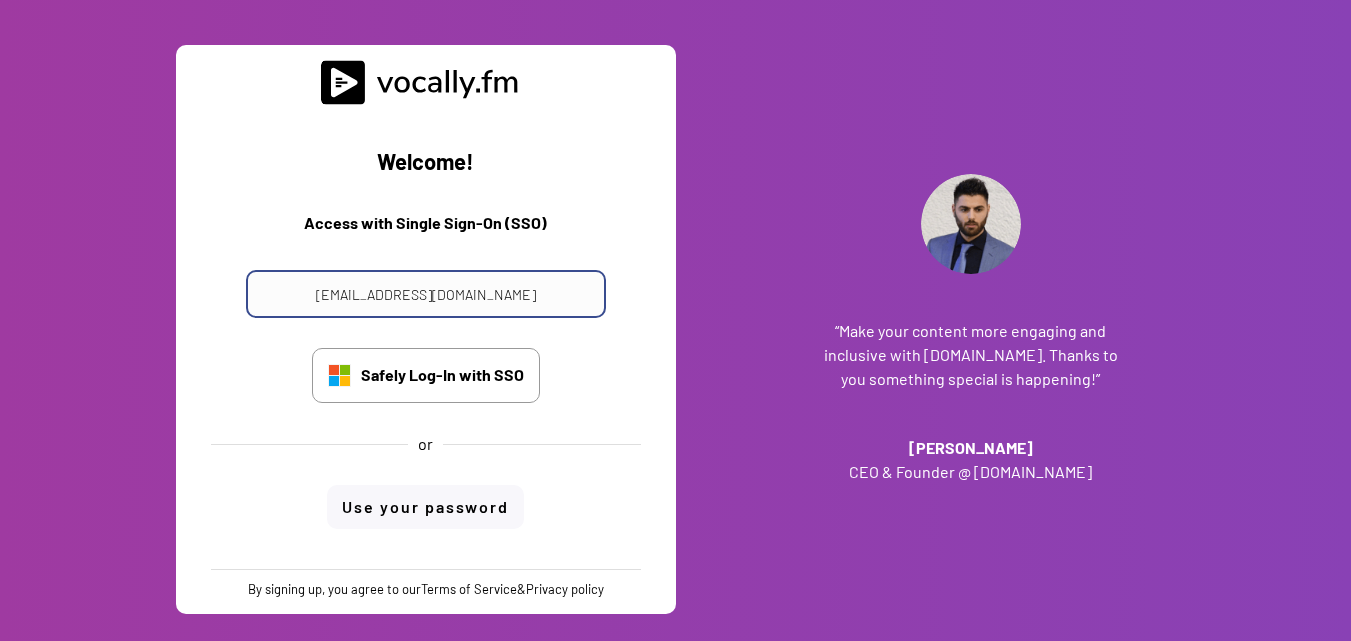 click on "progetto_enicom_2023@eni.com" at bounding box center [426, 294] 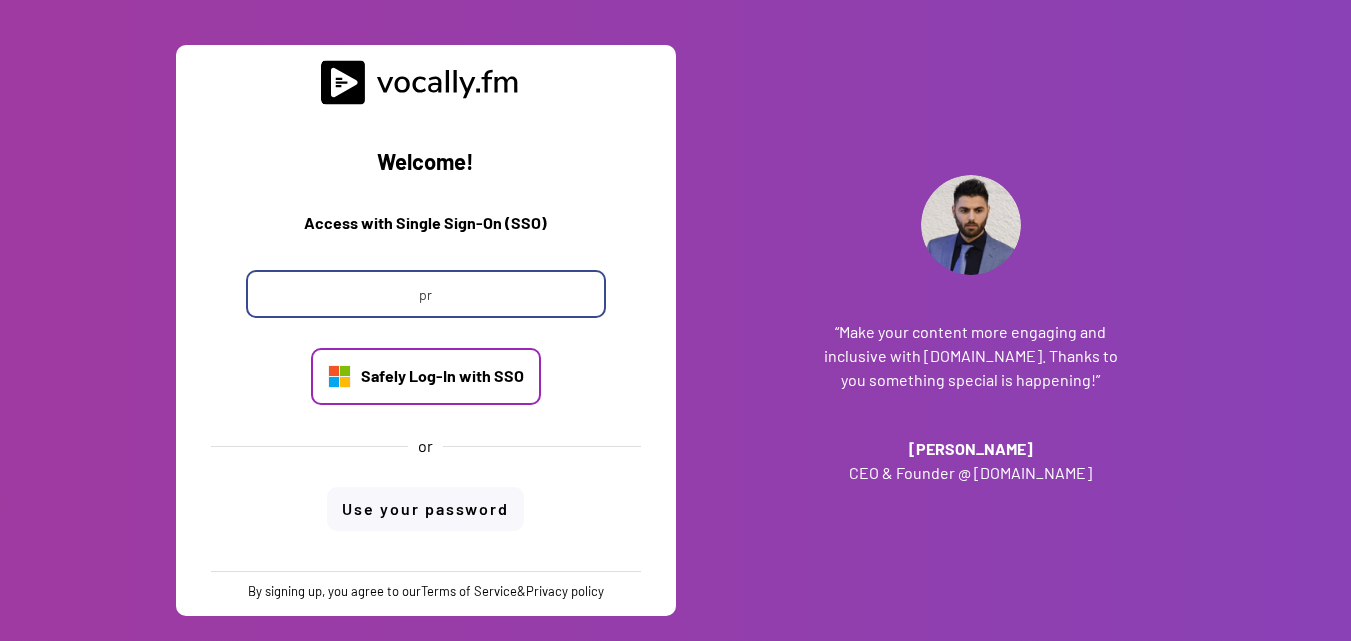 type on "p" 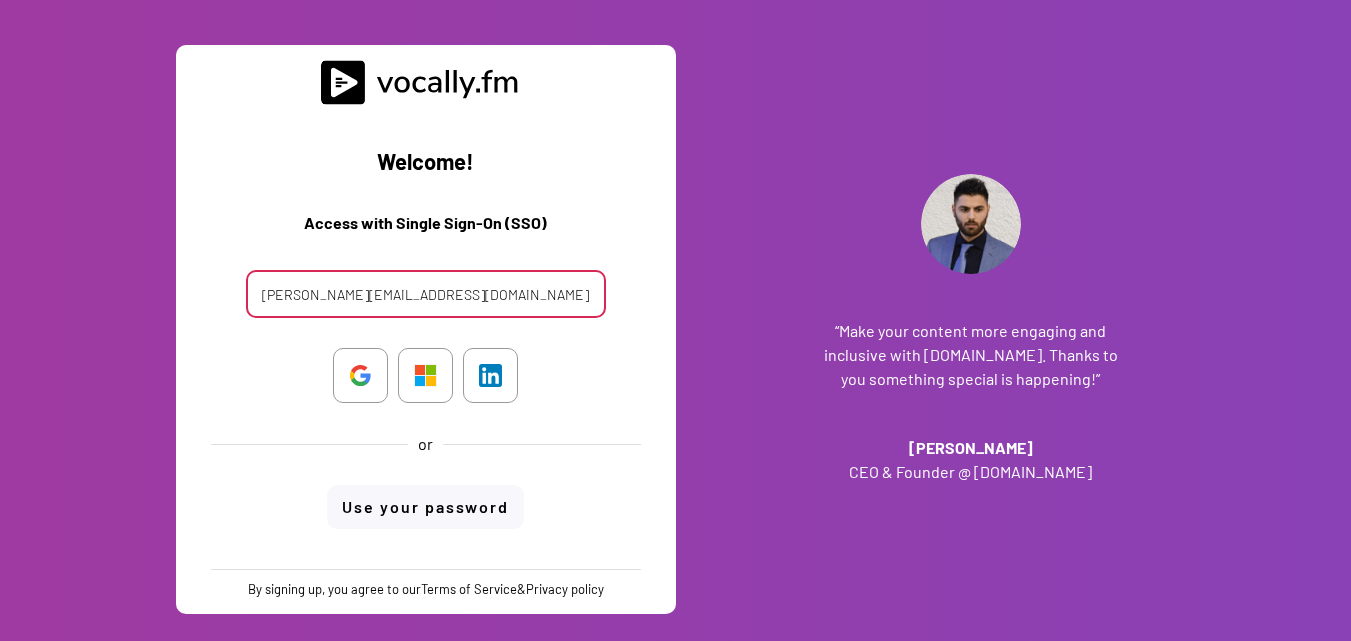 type on "alessandro.boreggio@external.eni.com" 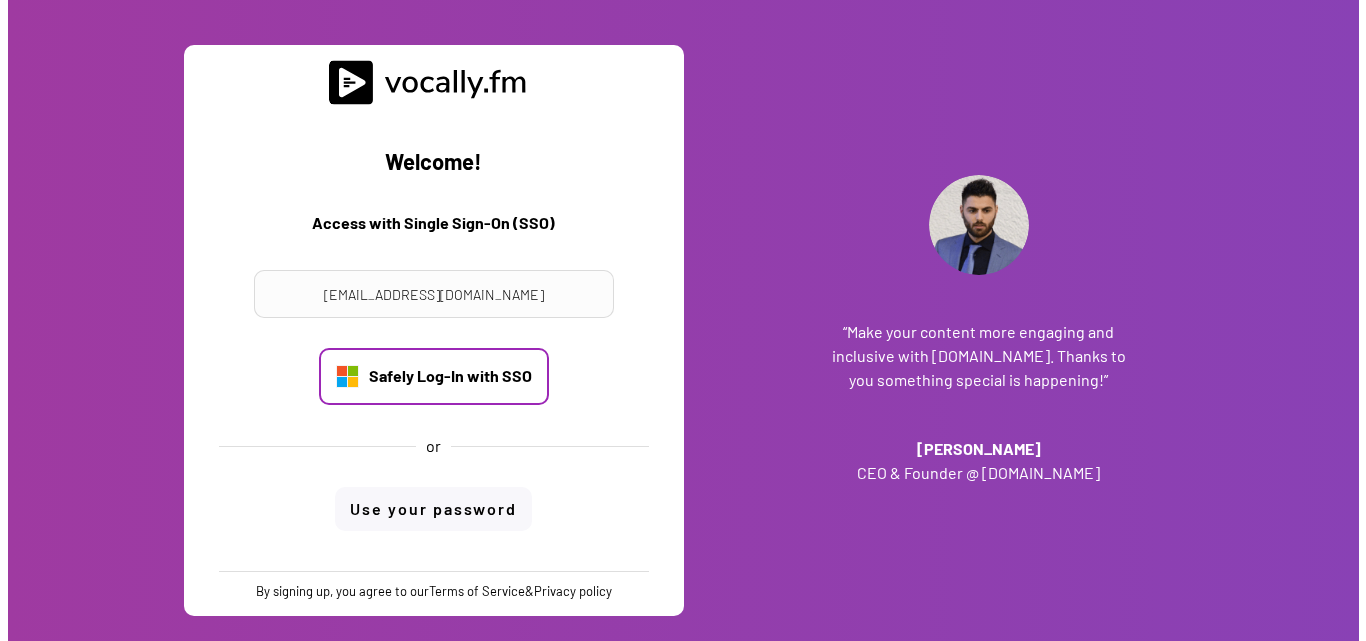 scroll, scrollTop: 0, scrollLeft: 0, axis: both 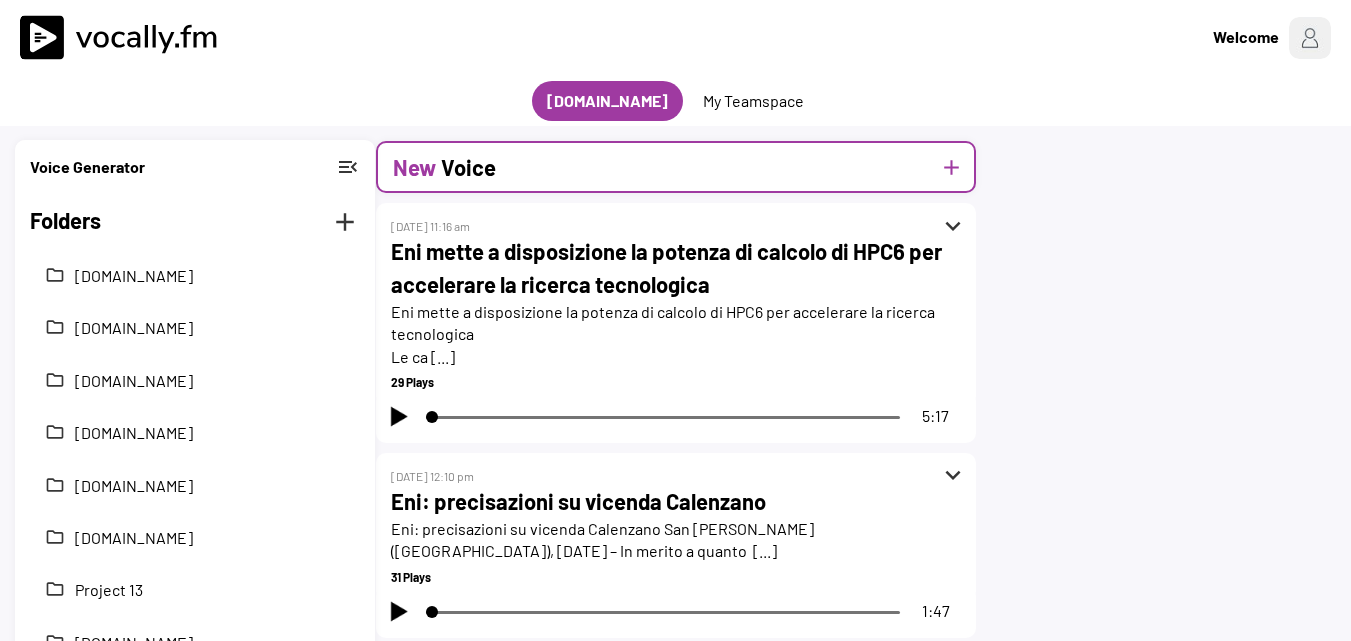 click on "New Voice add" at bounding box center [676, 167] 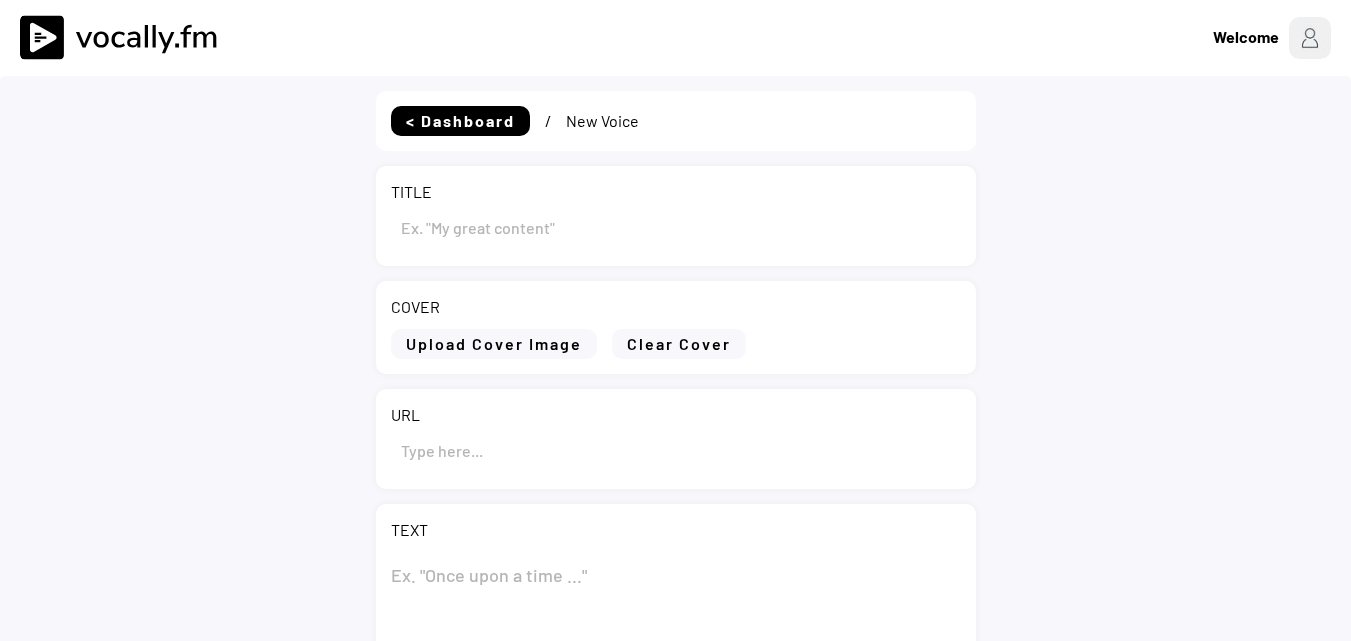type on "Draft" 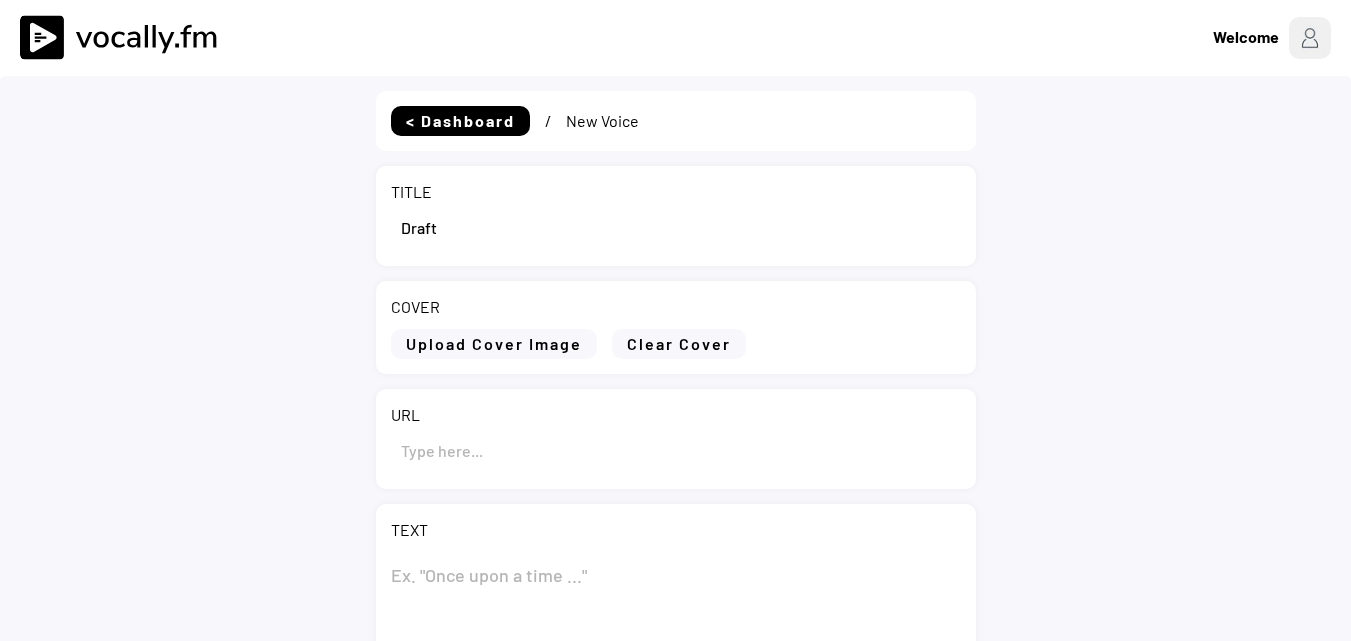 scroll, scrollTop: 0, scrollLeft: 0, axis: both 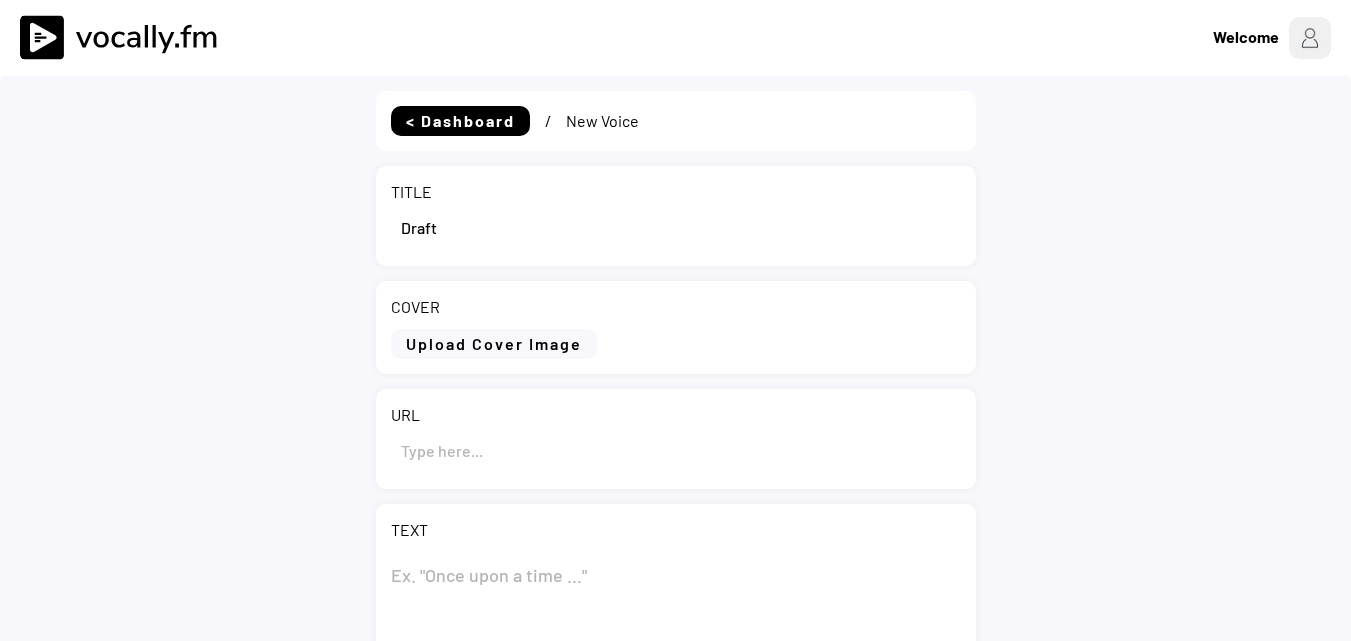 select on ""PLACEHOLDER_1427118222253"" 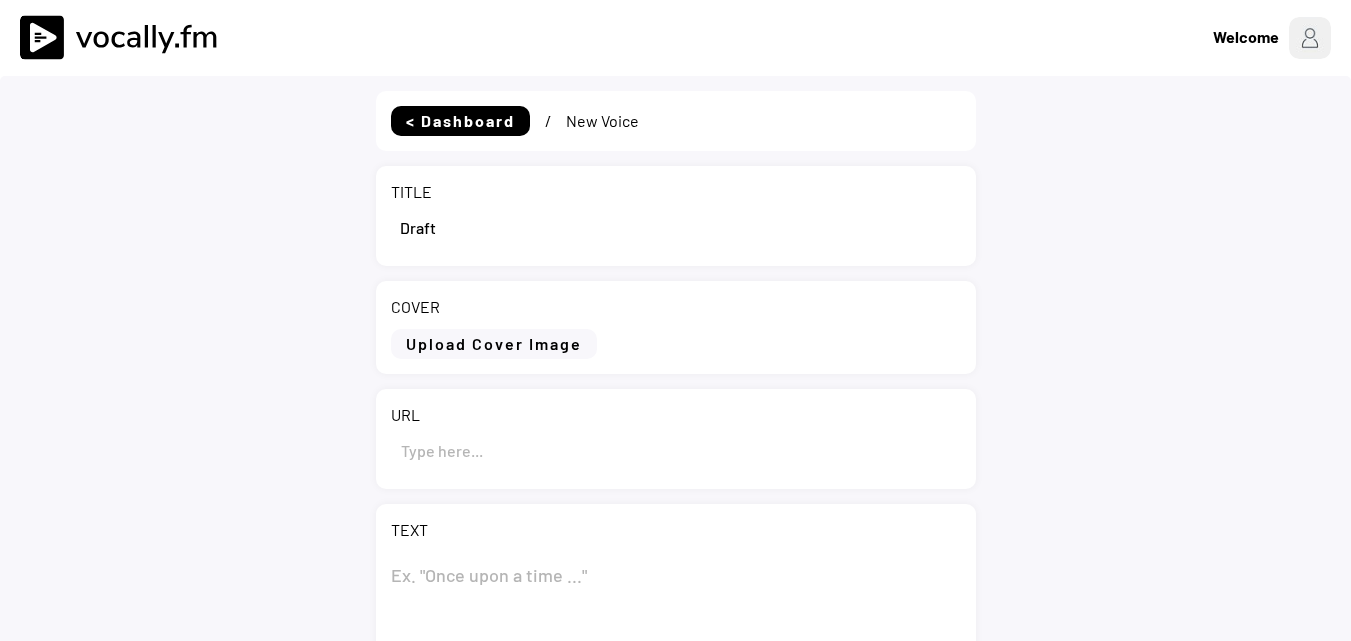 drag, startPoint x: 461, startPoint y: 230, endPoint x: 200, endPoint y: 229, distance: 261.00192 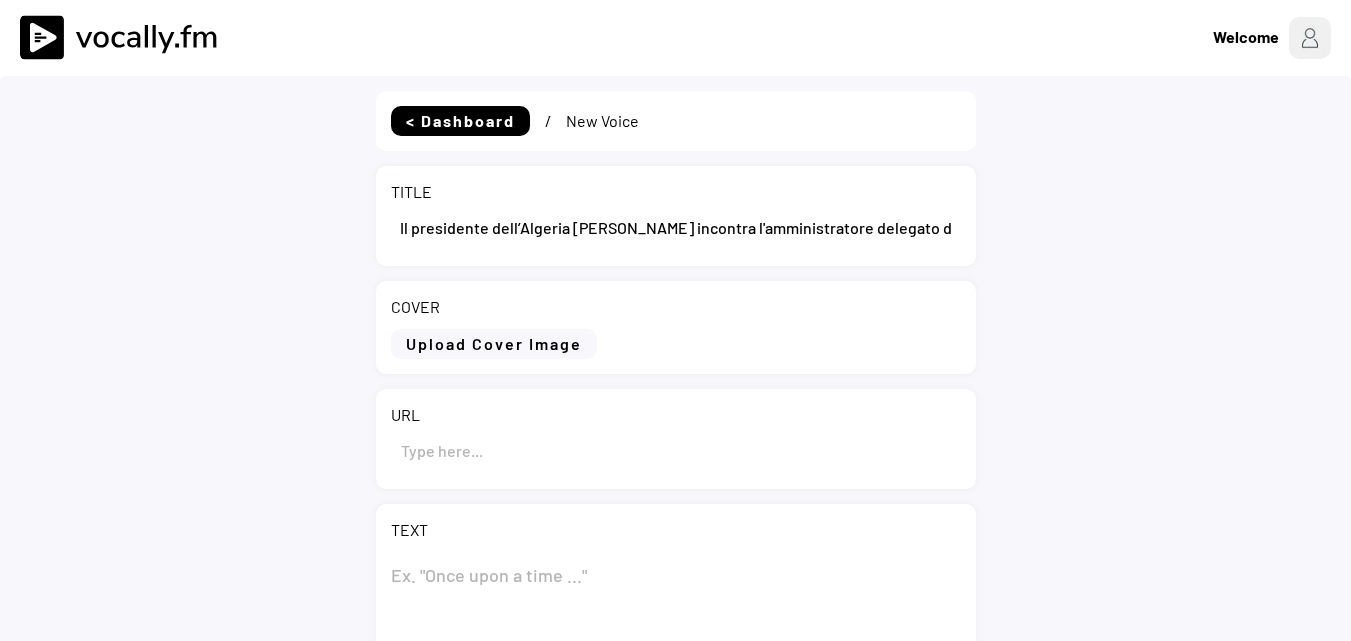 scroll, scrollTop: 0, scrollLeft: 178, axis: horizontal 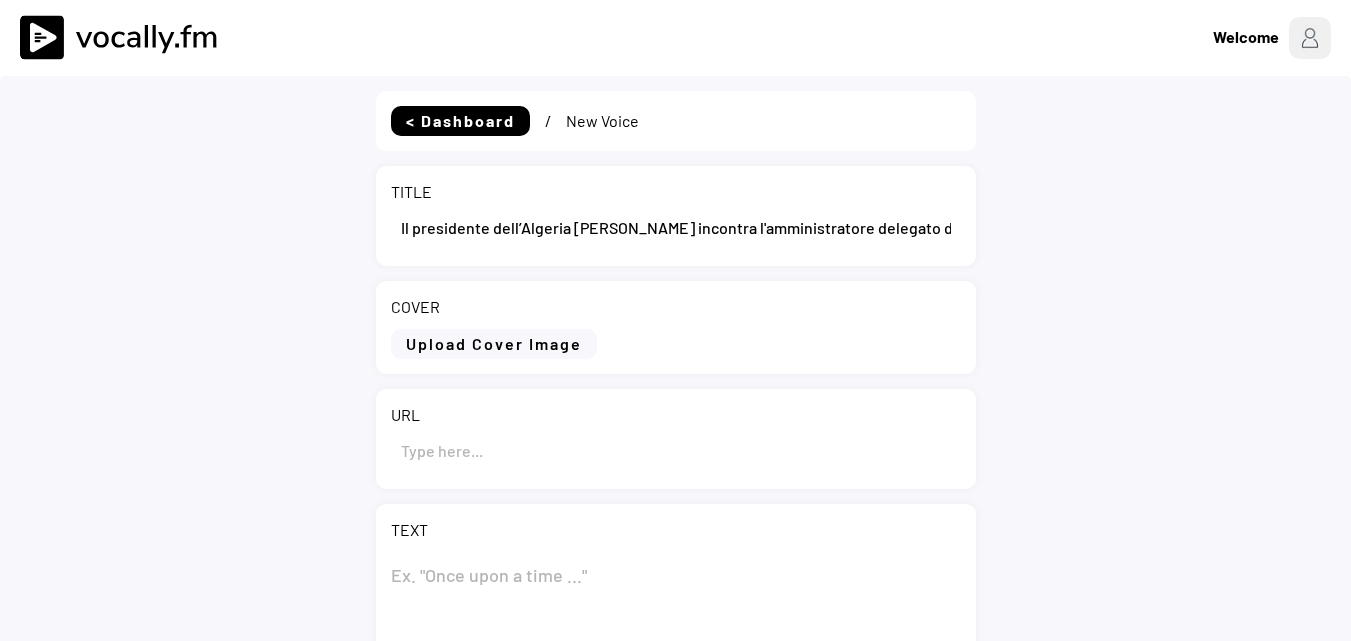 paste on "Il presidente dell’Algeria [PERSON_NAME] incontra l'amministratore delegato di [PERSON_NAME]" 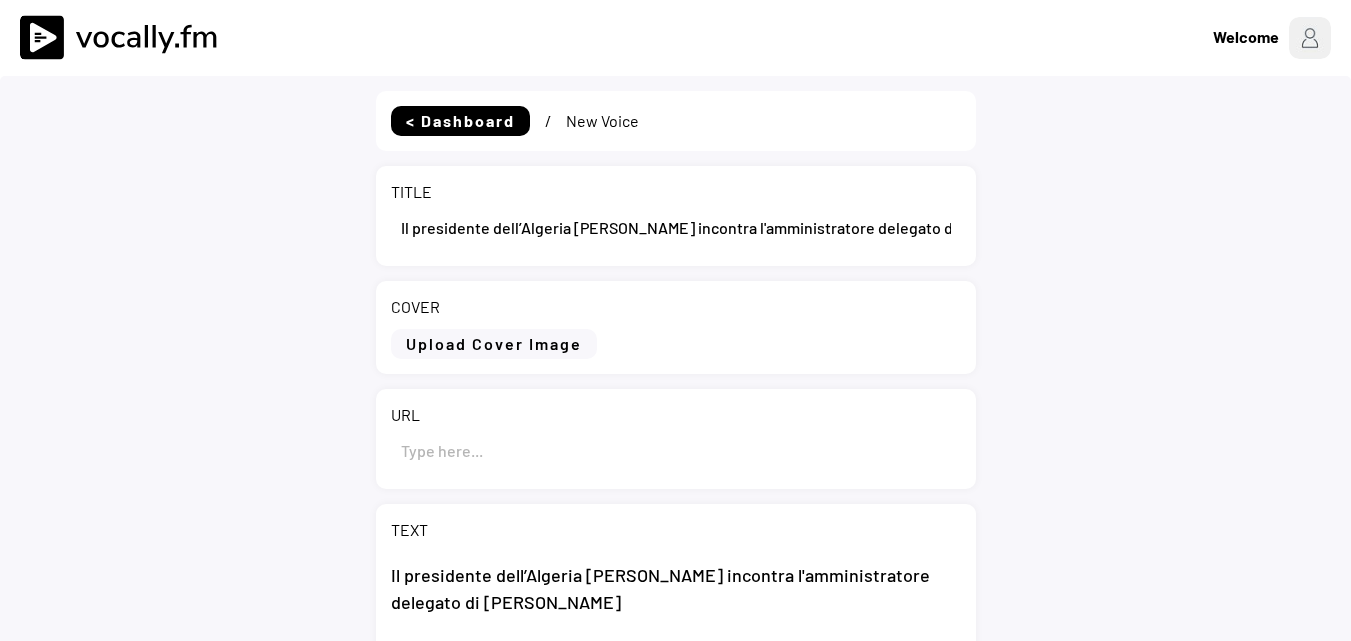 scroll, scrollTop: 26, scrollLeft: 0, axis: vertical 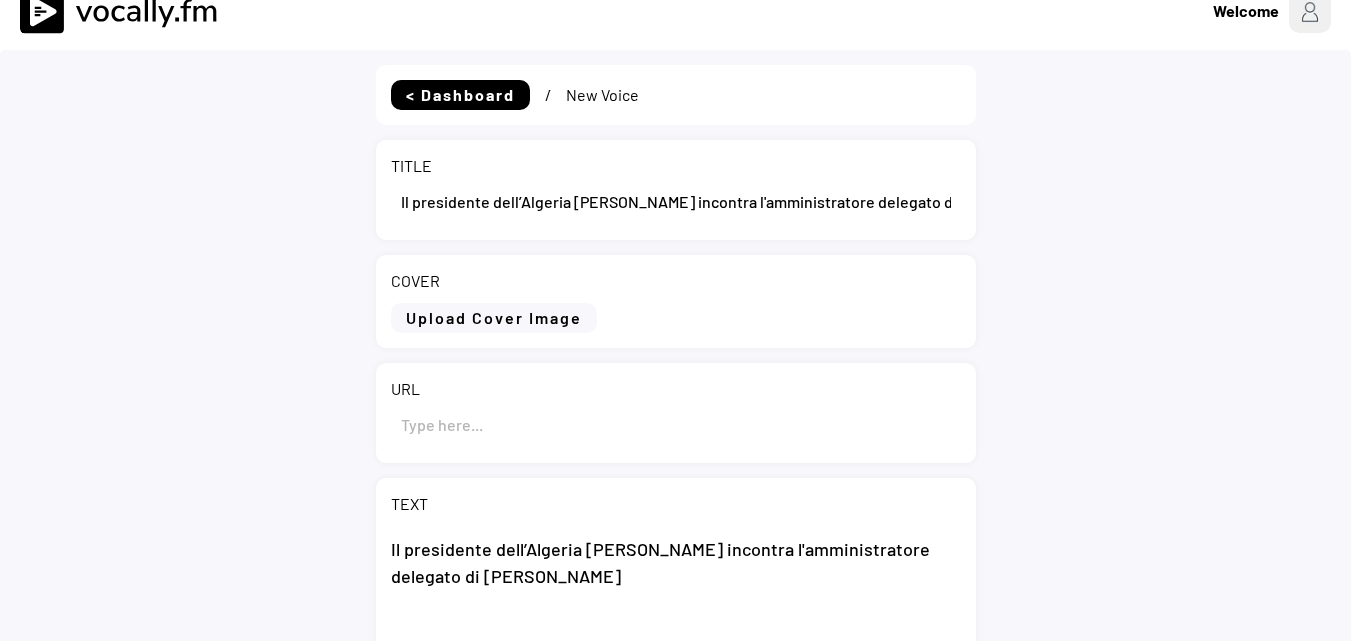 type on "Il presidente dell’Algeria Abdelmadjid Tebboune incontra l'amministratore delegato di Eni Claudio Descalzi" 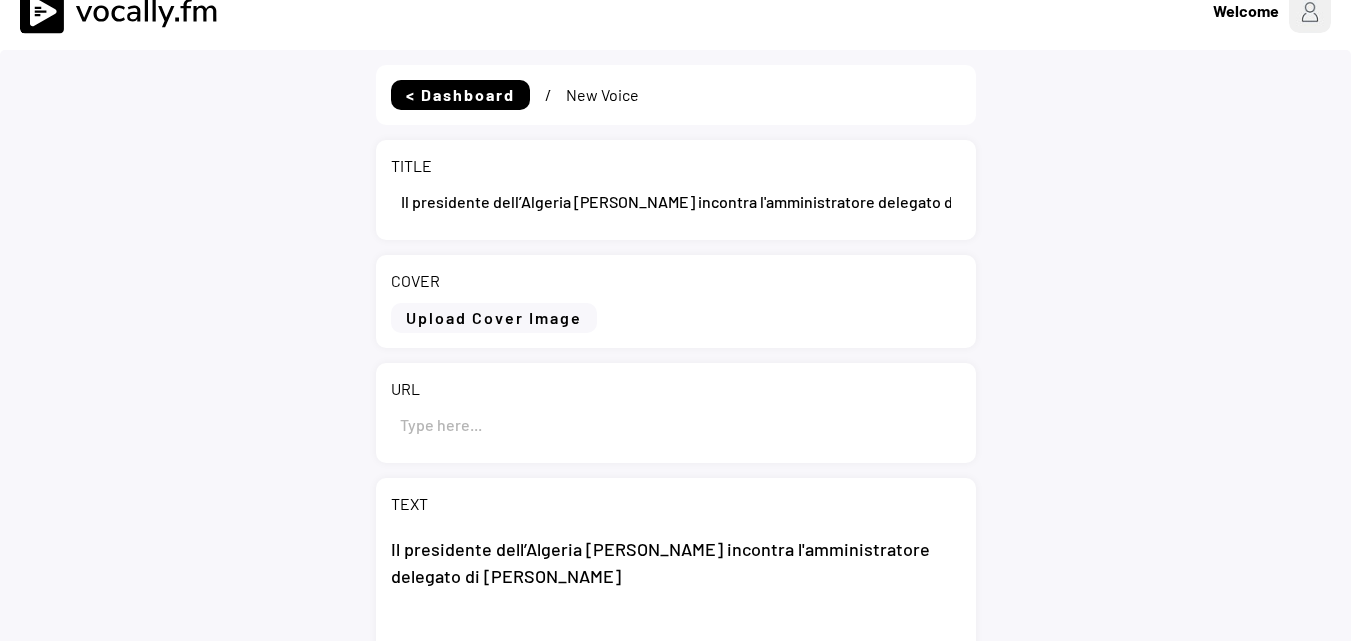 click at bounding box center [676, 424] 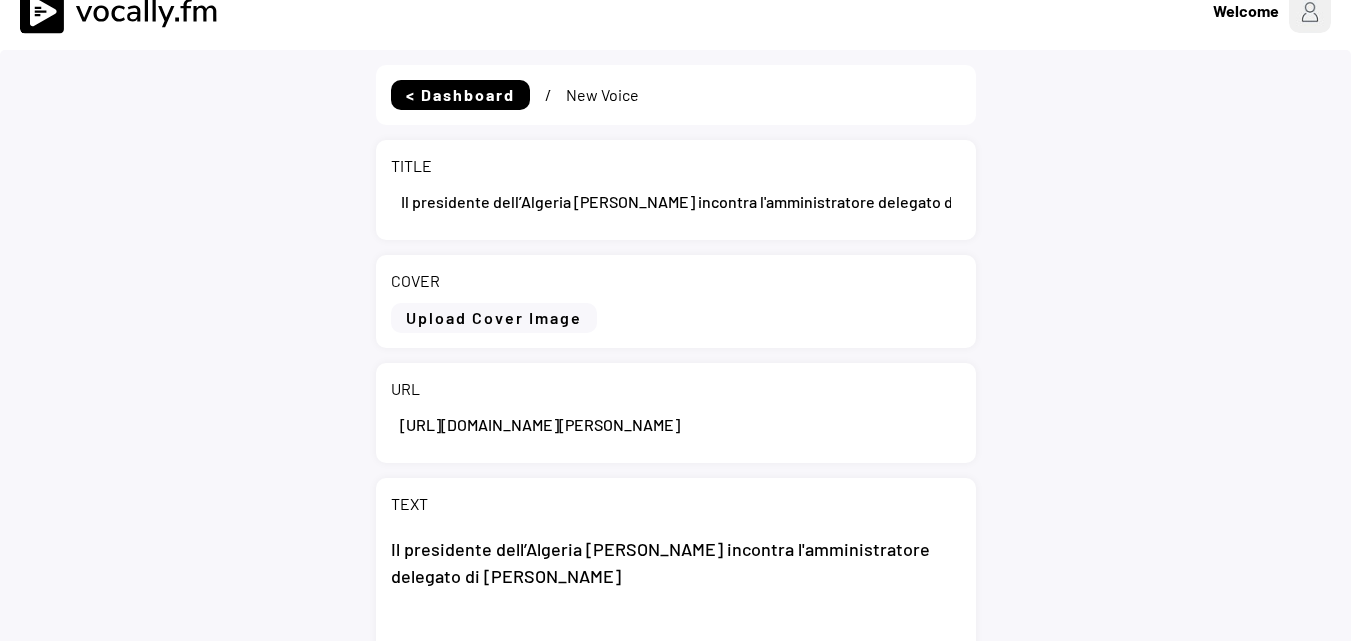 scroll, scrollTop: 0, scrollLeft: 514, axis: horizontal 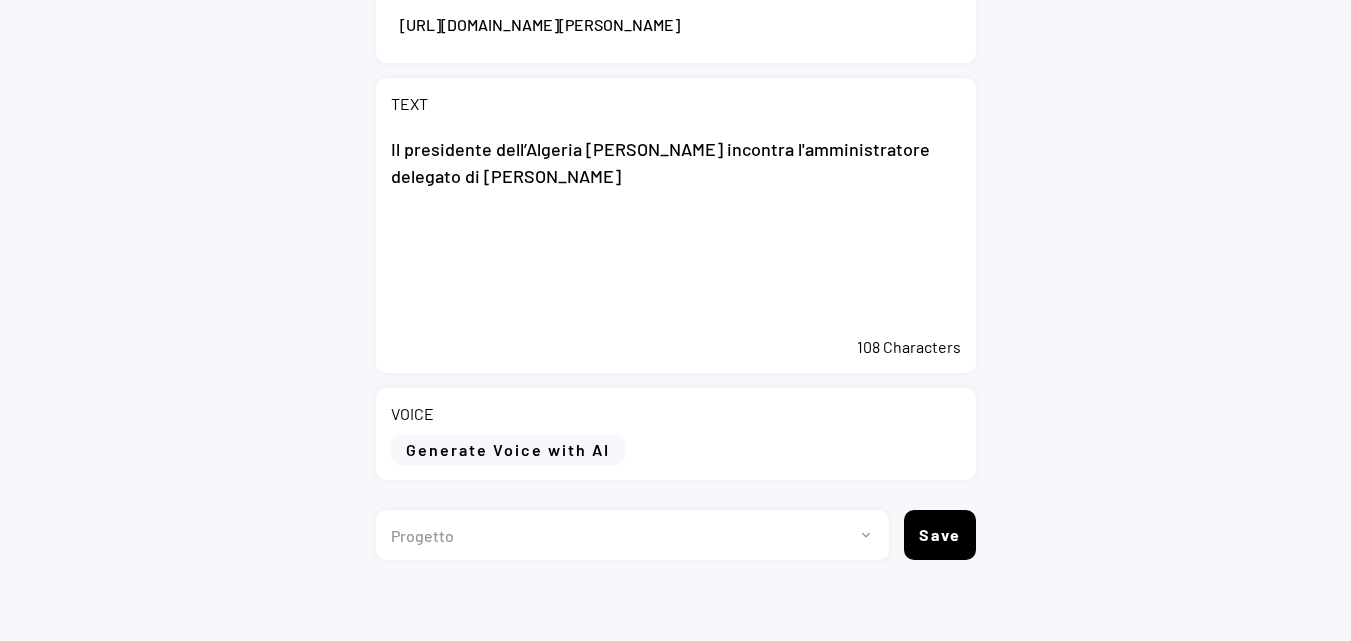 type on "https://www.eni.com/it-IT/media/comunicati-stampa/2025/07/cs-eni-presidente-algeria-abdelmadjid-tebboune-incontra-ad-eni-claudio-descalzi.html" 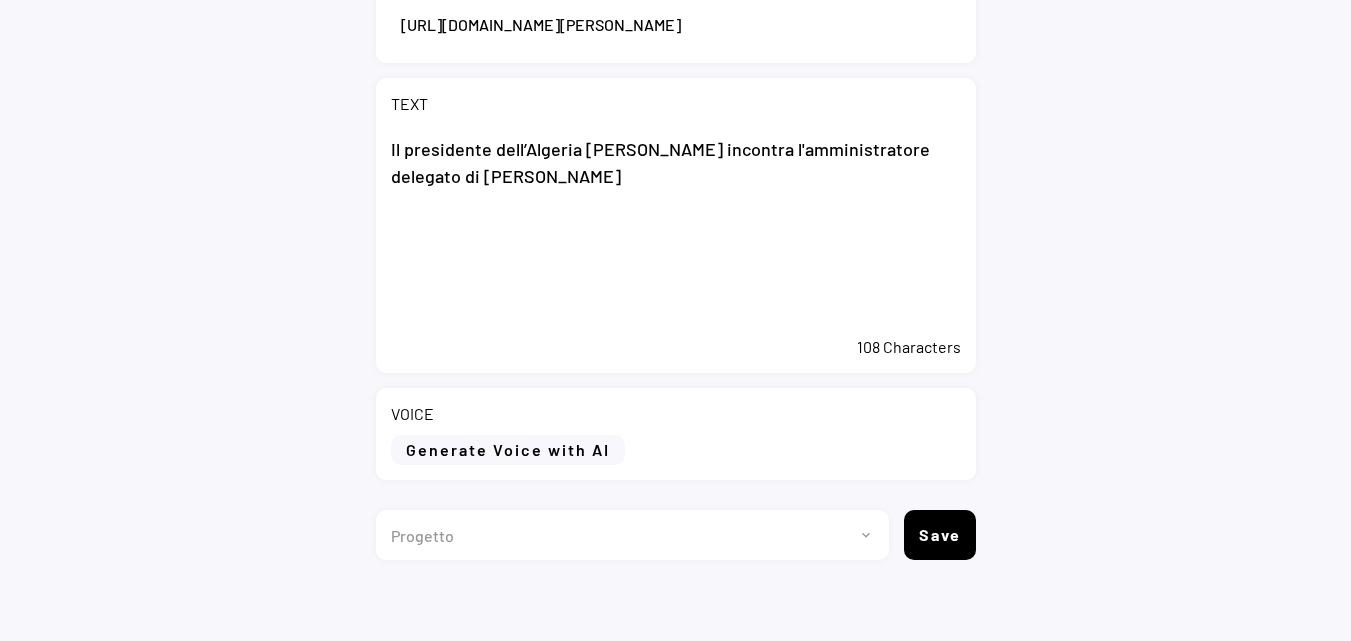 click on "Il presidente dell’Algeria Abdelmadjid Tebboune incontra l'amministratore delegato di Eni Claudio Descalzi" at bounding box center (676, 226) 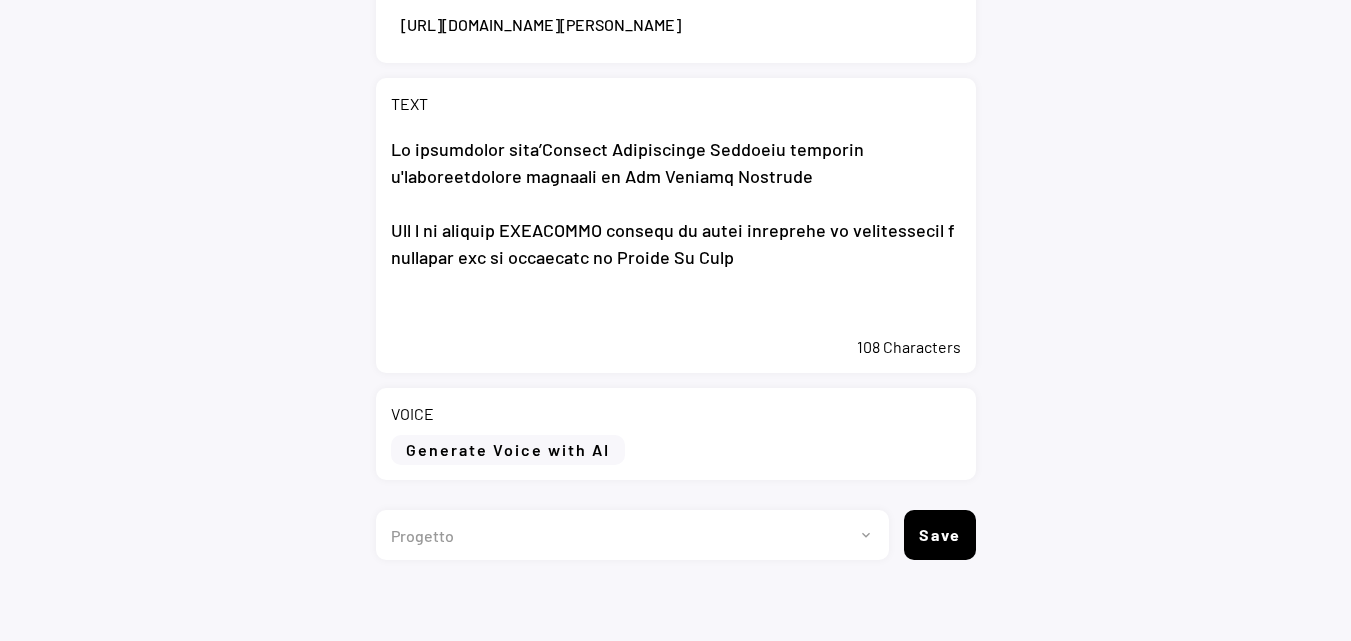 scroll, scrollTop: 946, scrollLeft: 0, axis: vertical 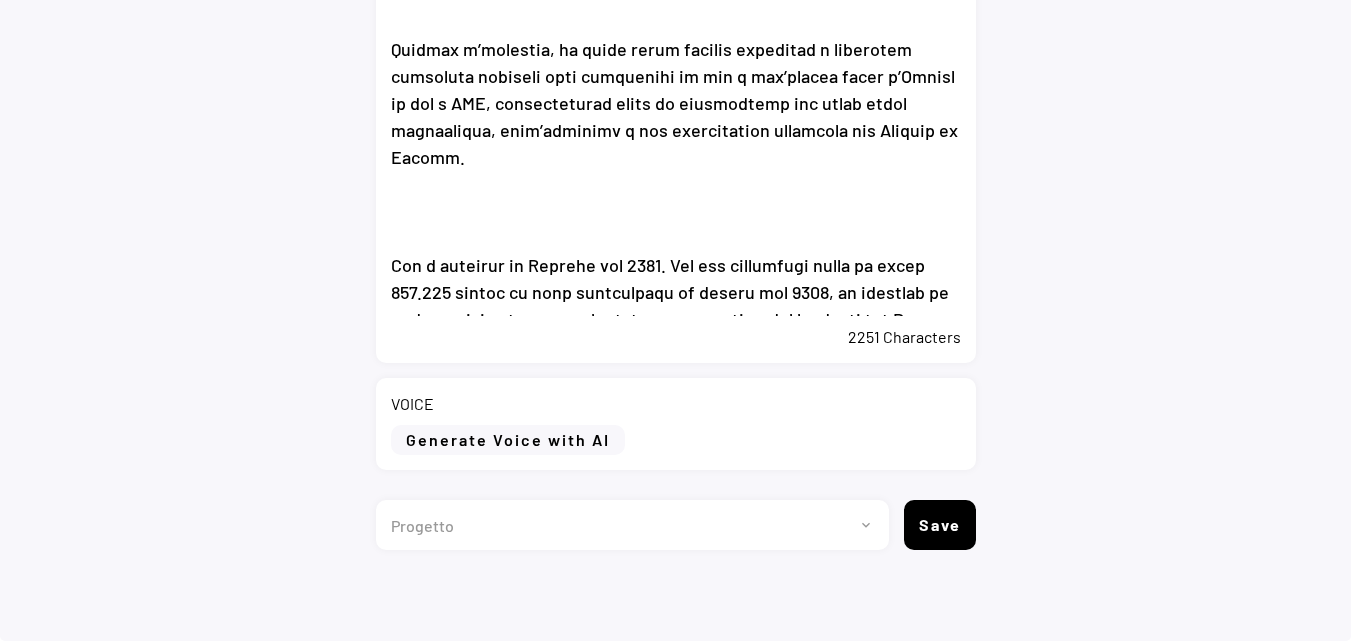 type on "Il presidente dell’Algeria Abdelmadjid Tebboune incontra l'amministratore delegato di Eni Claudio Descalzi
Eni e il partner SONATRACH firmano un nuovo contratto di esplorazione e sviluppo per il perimetro di Zemoul El Kbar
Algeri (Algeria), 7 luglio 2025 – Il Presidente della Repubblica dell’Algeria, Abdelmadjid Tebboune, ha incontrato oggi ad Algeri l’Amministratore Delegato di Eni, Claudio Descalzi, per un confronto sulle attività della società nel Paese, tra cui la produzione e l’export di gas, gli investimenti in corso e futuri e le iniziative legate alla transizione energetica. All’incontro hanno preso parte anche il Ministro di Stato e Ministro dell’Energia, delle Miniere e delle Energie Rinnovabili Mohamed Arkab, l’Amministratore Delegato di Sonatrach Rachid Hachichi e l’Amministratore Delegato di Sonelgaz Mourad Adjal.
In occasione della visita, Eni e il partner SONATRACH hanno firmato un nuovo contratto per l’esplorazione e lo sviluppo di idrocarburi nell’area di Zemoul El Kbar, nell’a..." 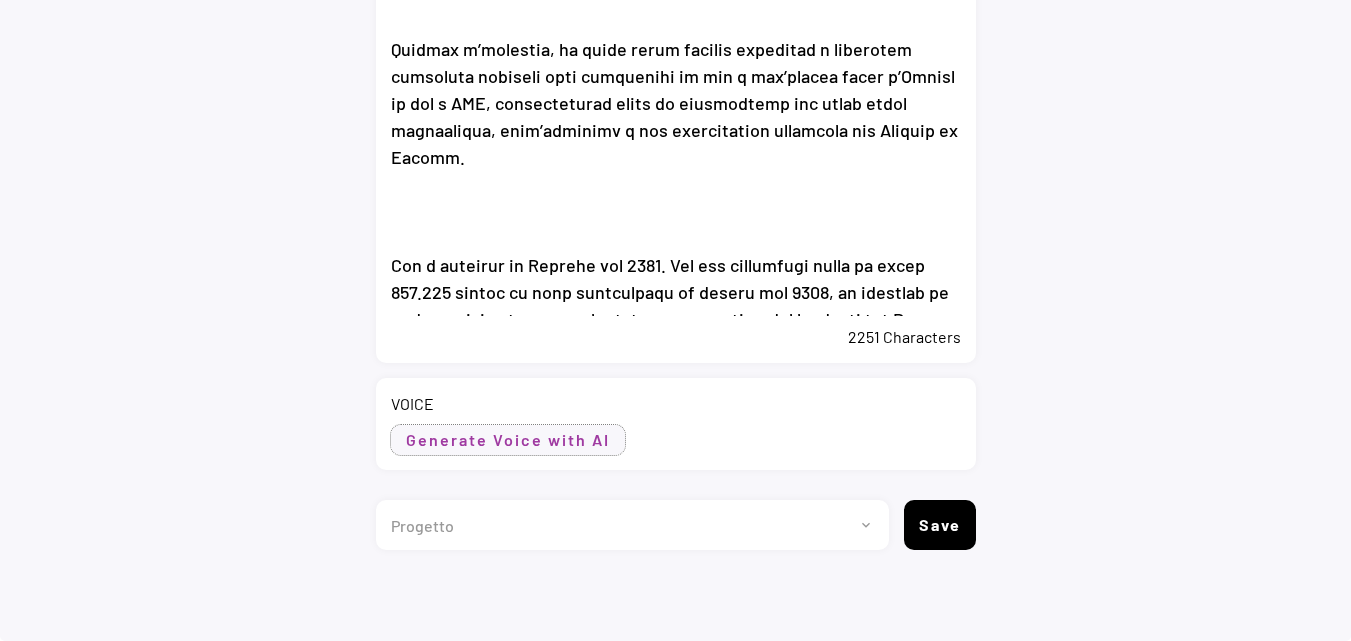 click on "Generate Voice with AI" at bounding box center (508, 440) 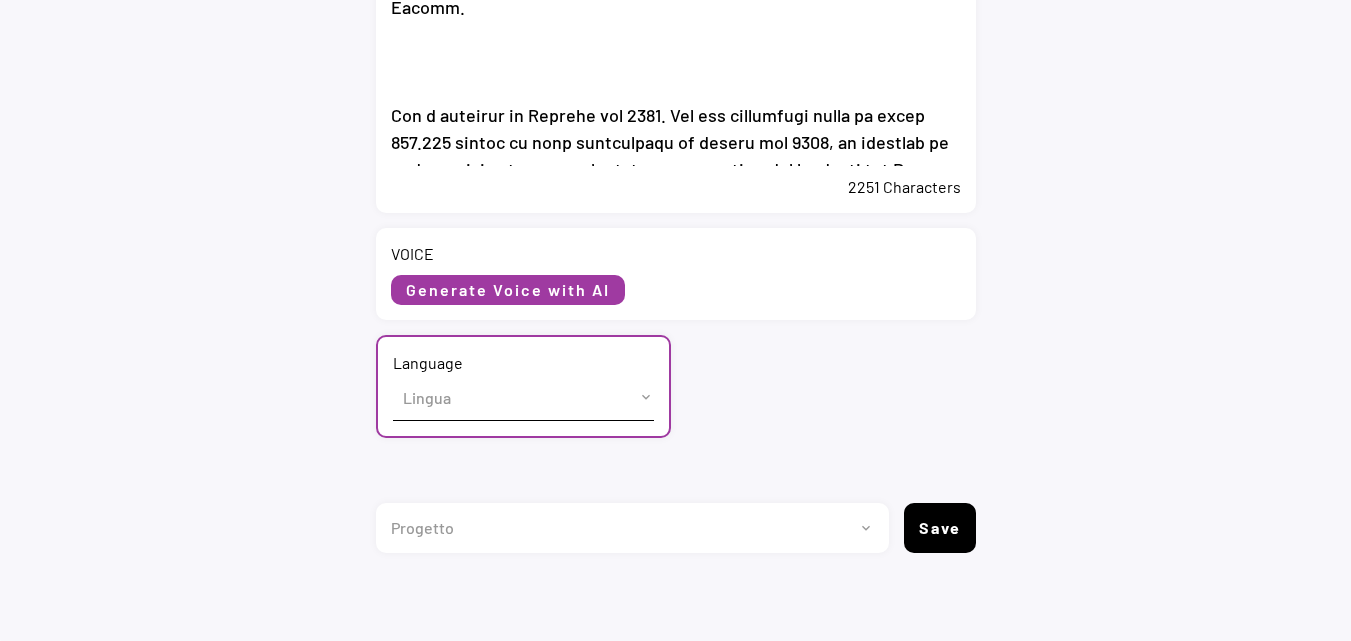 scroll, scrollTop: 989, scrollLeft: 0, axis: vertical 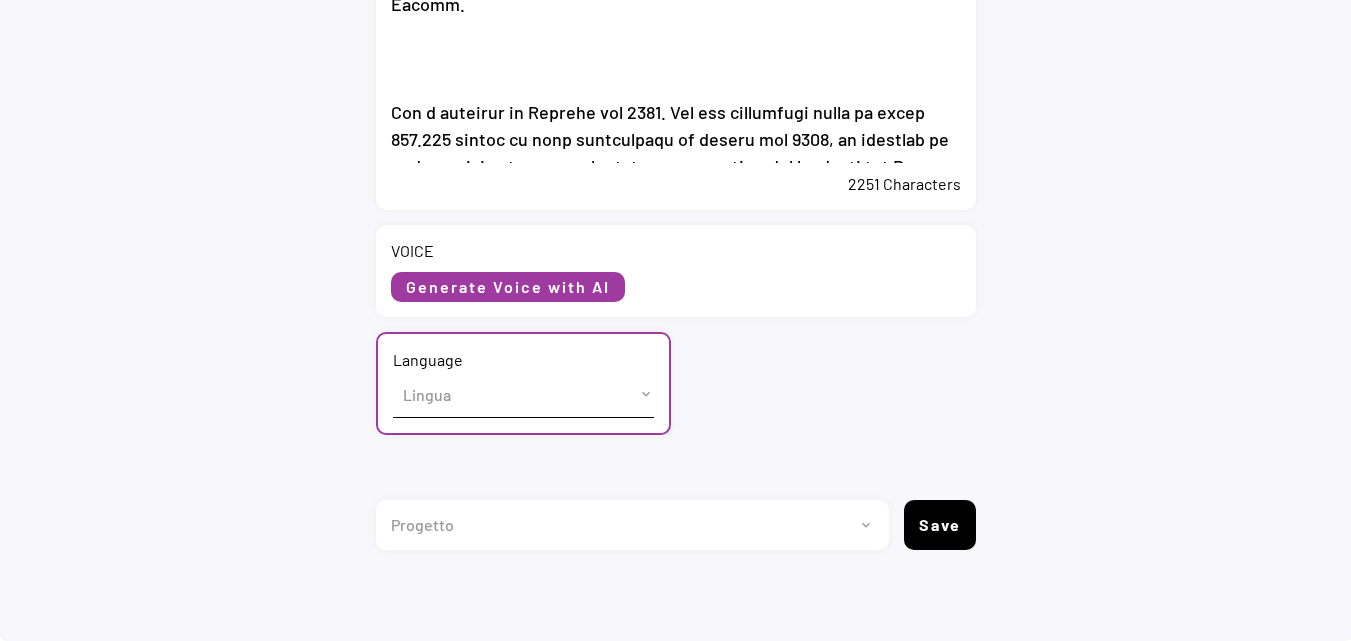 click on "Lingua English (US) French (France) Italian (Italy)" at bounding box center [523, 394] 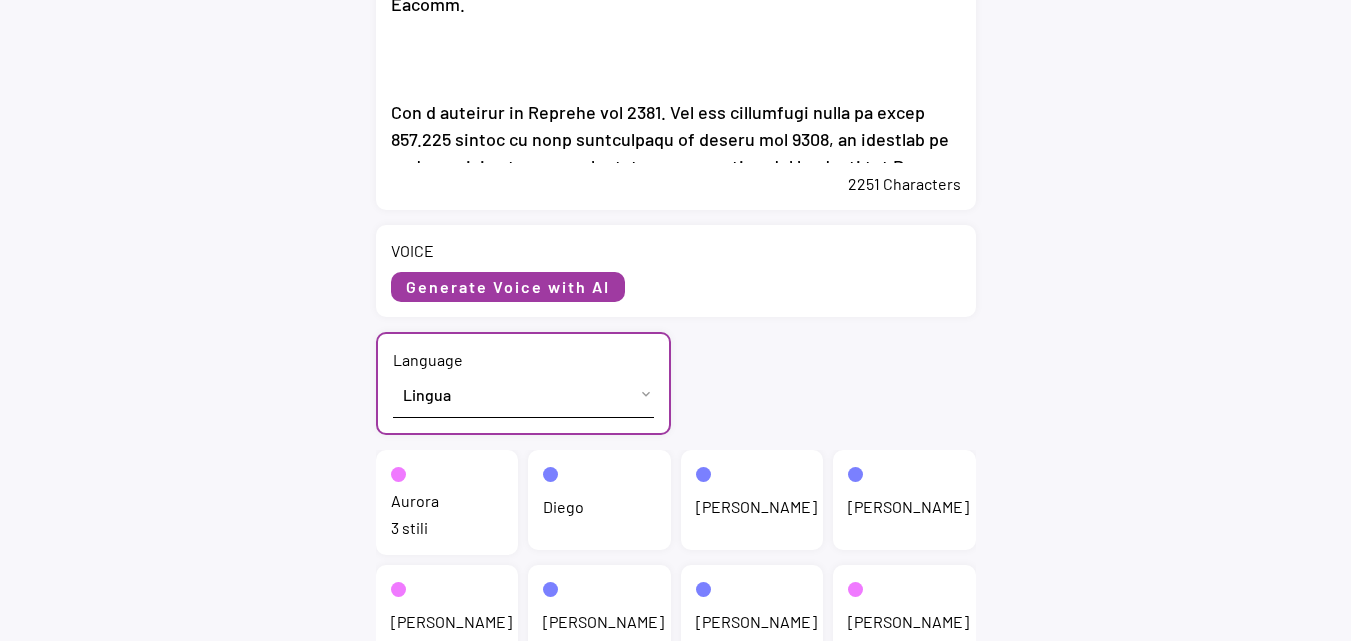 click on "Aurora 3 stili" at bounding box center (447, 502) 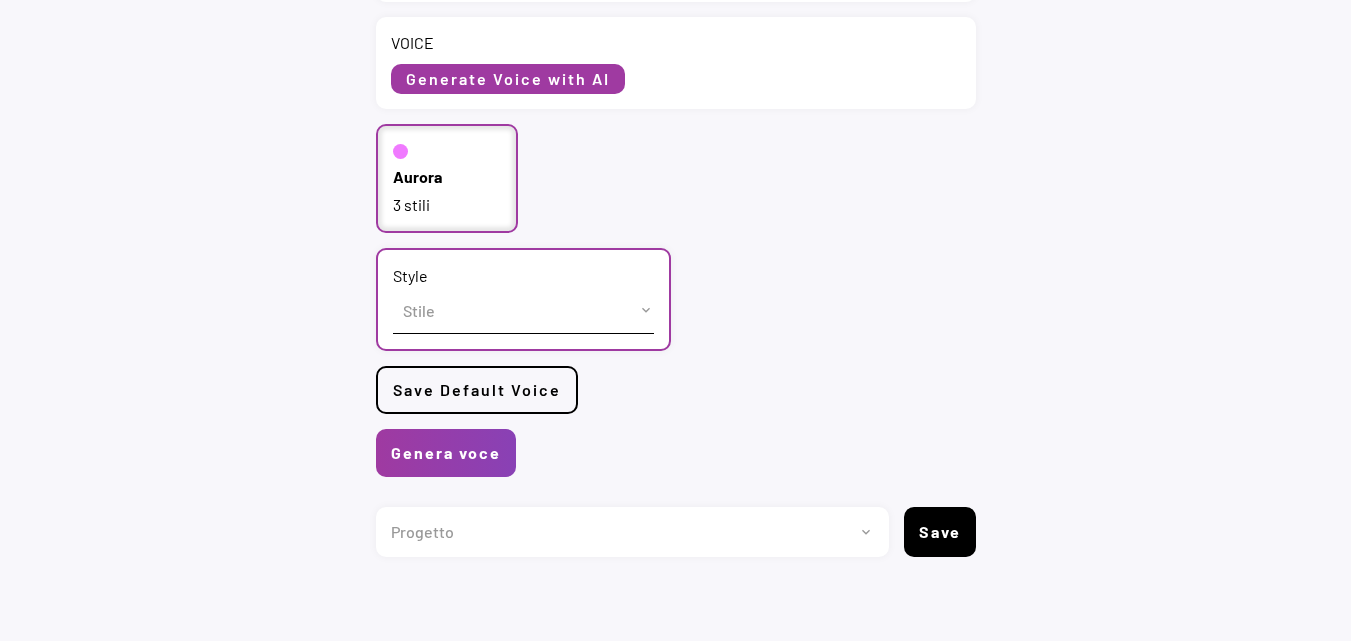 scroll, scrollTop: 1204, scrollLeft: 0, axis: vertical 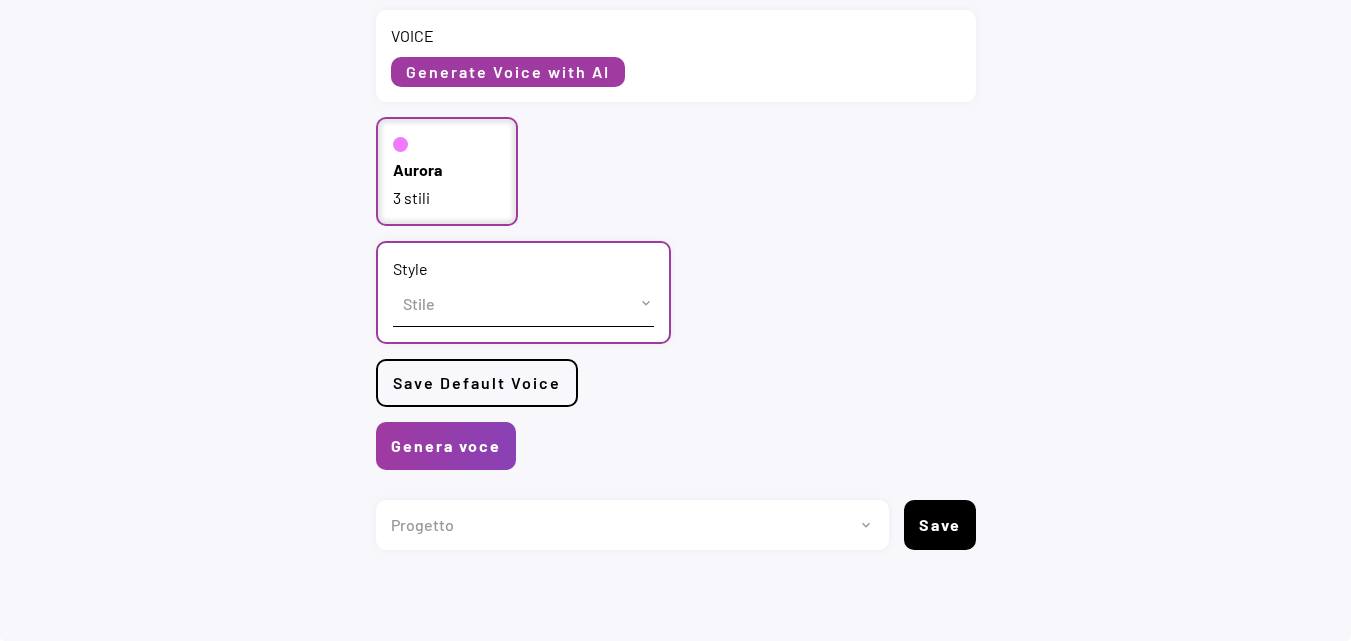 click on "Stile cheerful chat Default" at bounding box center [523, 303] 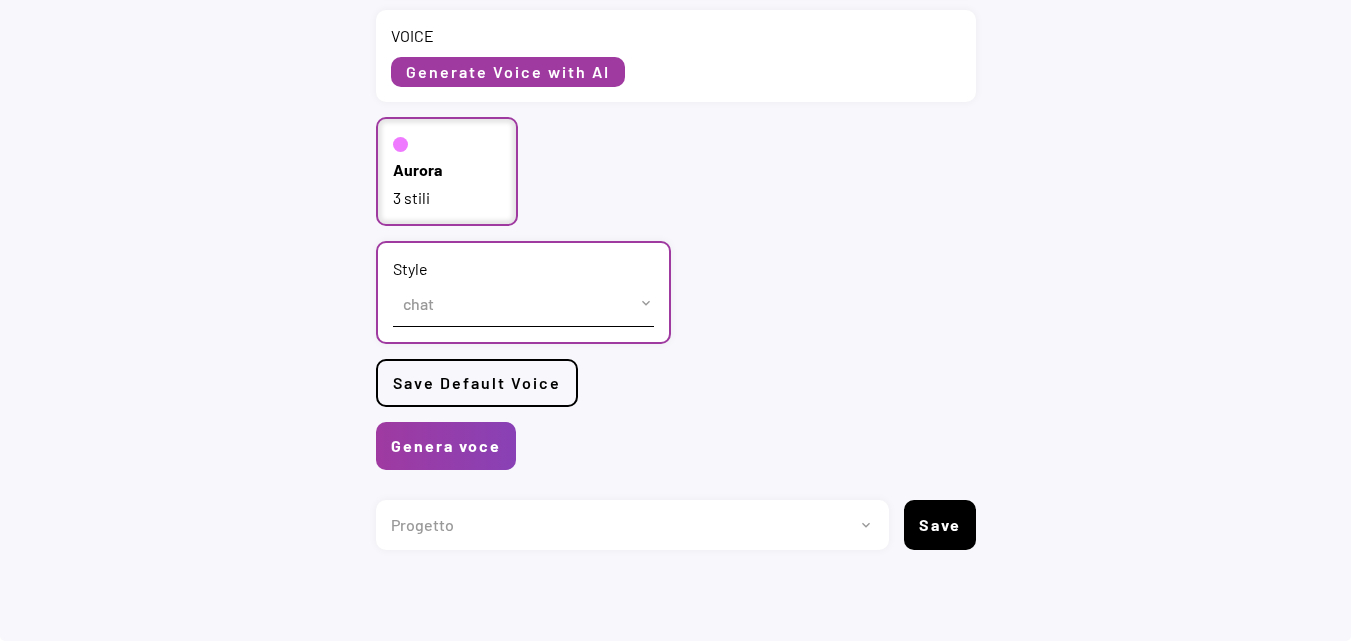 click on "Stile cheerful chat Default" at bounding box center [523, 303] 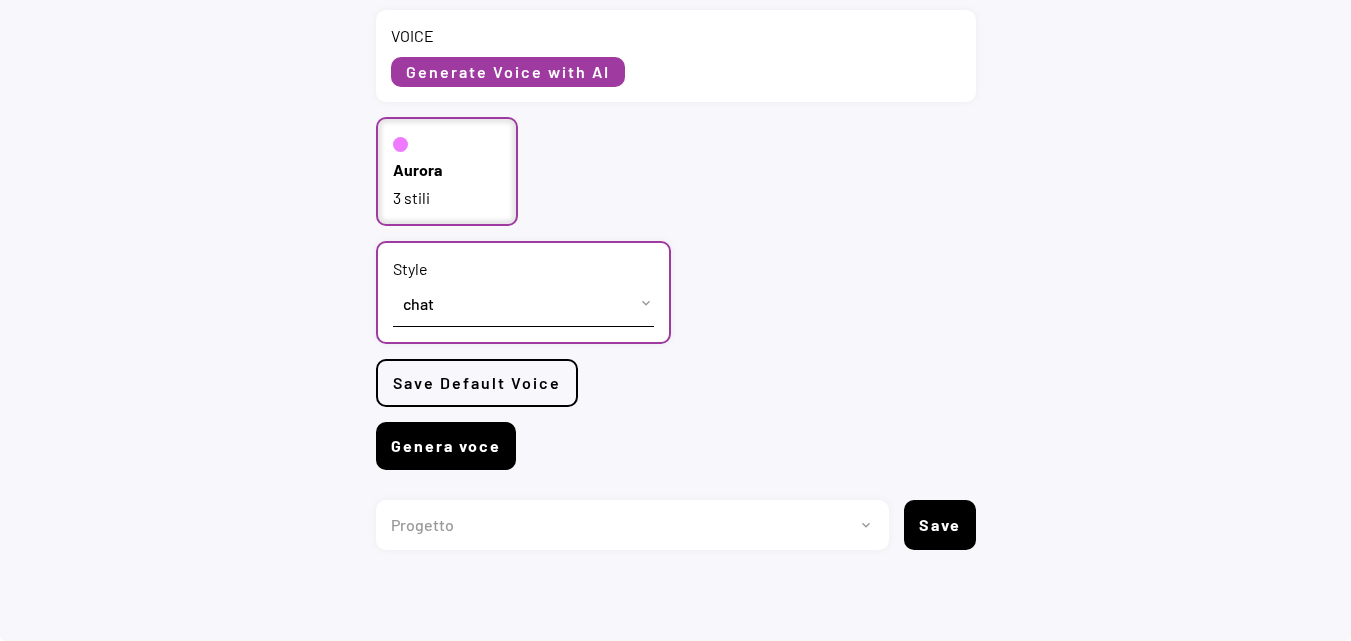 click on "Genera voce" at bounding box center (446, 446) 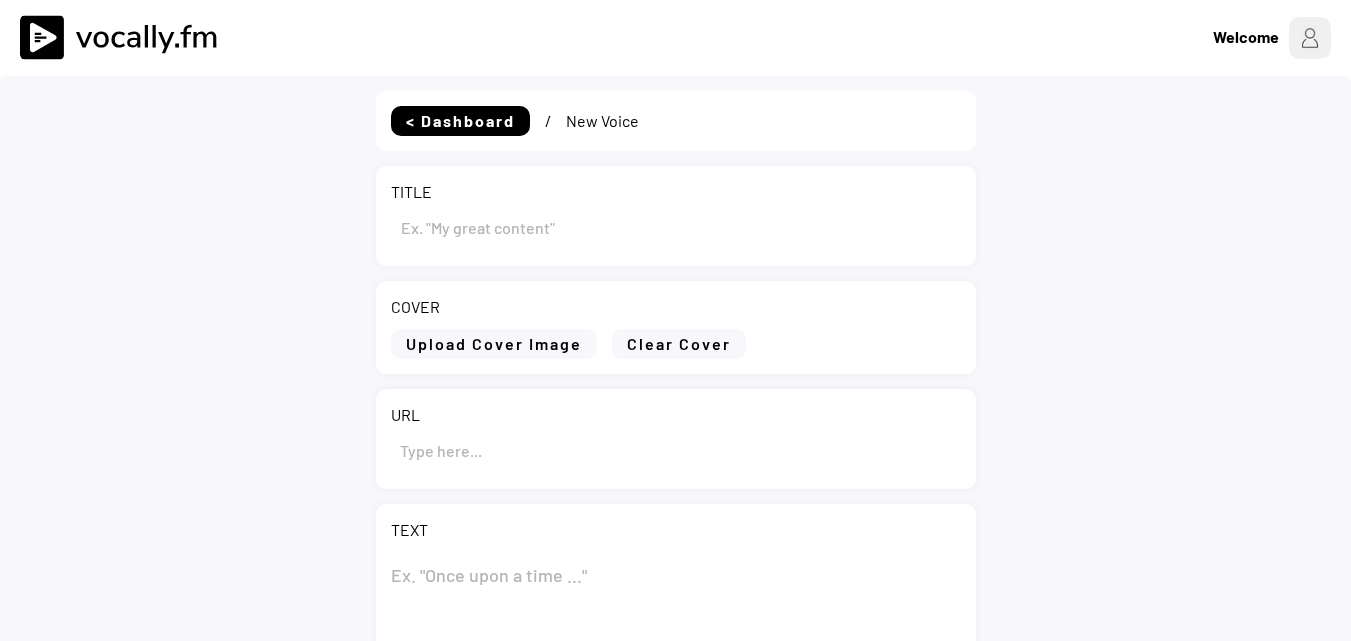 type on "Il presidente dell’Algeria [PERSON_NAME] incontra l'amministratore delegato di [PERSON_NAME]" 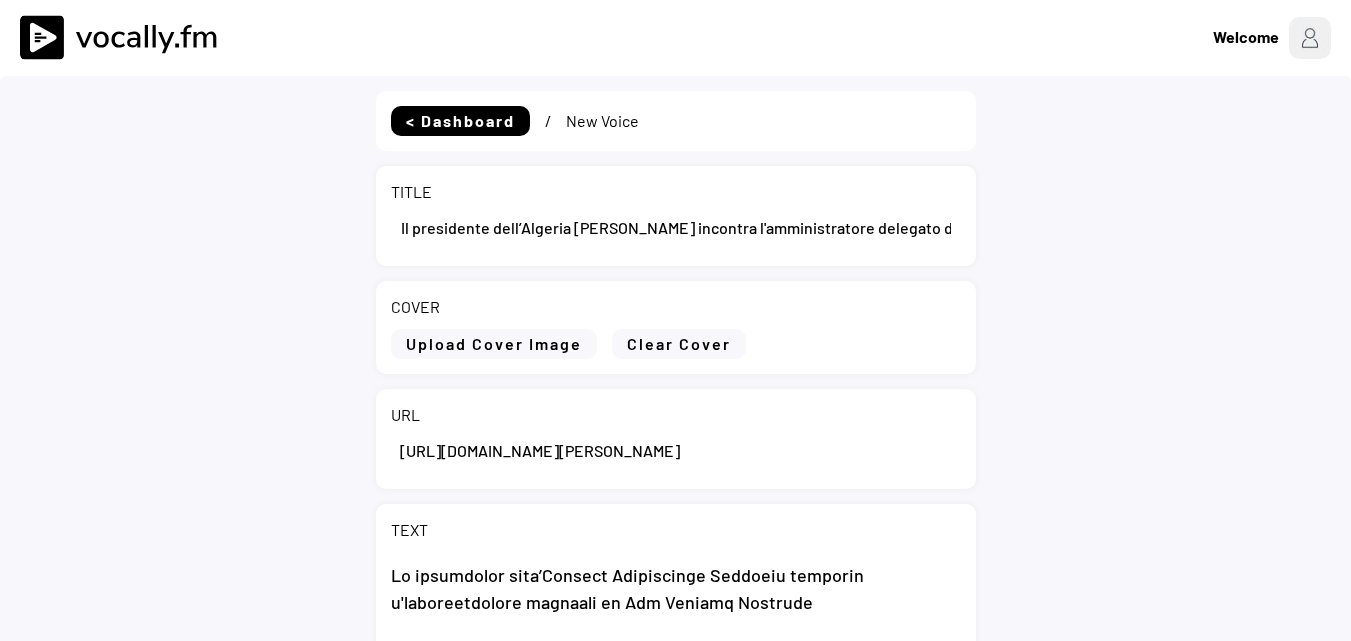 scroll, scrollTop: 0, scrollLeft: 0, axis: both 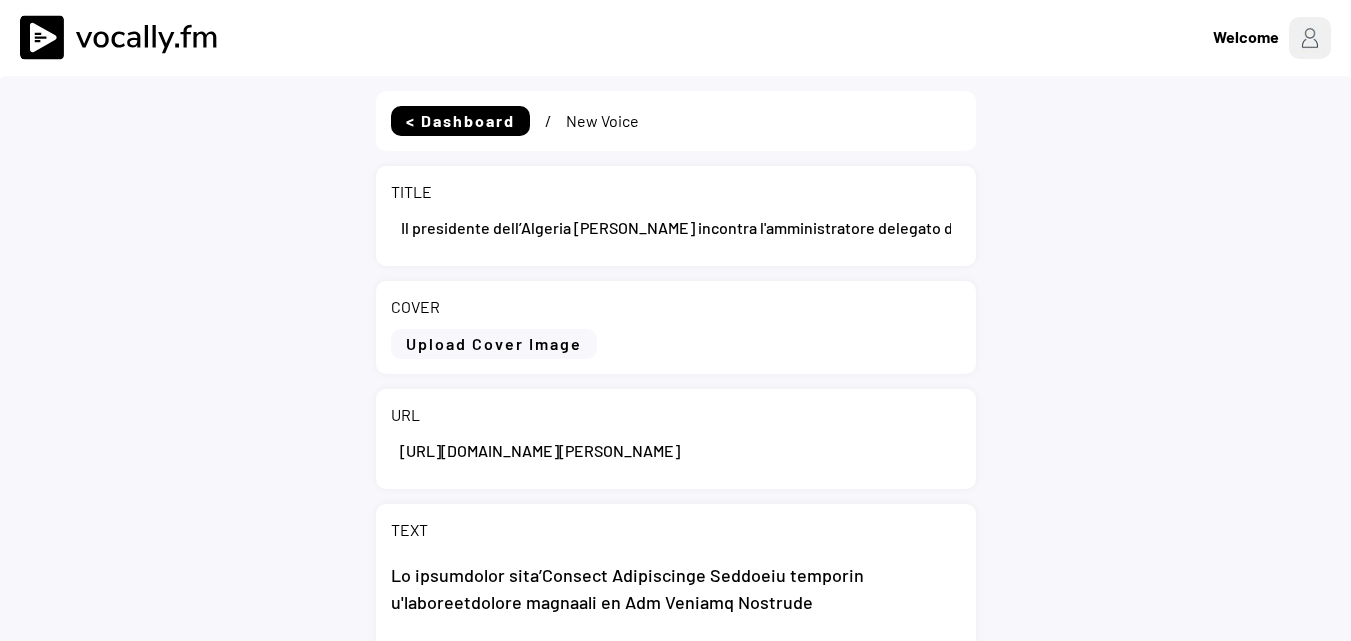 select on ""PLACEHOLDER_1427118222253"" 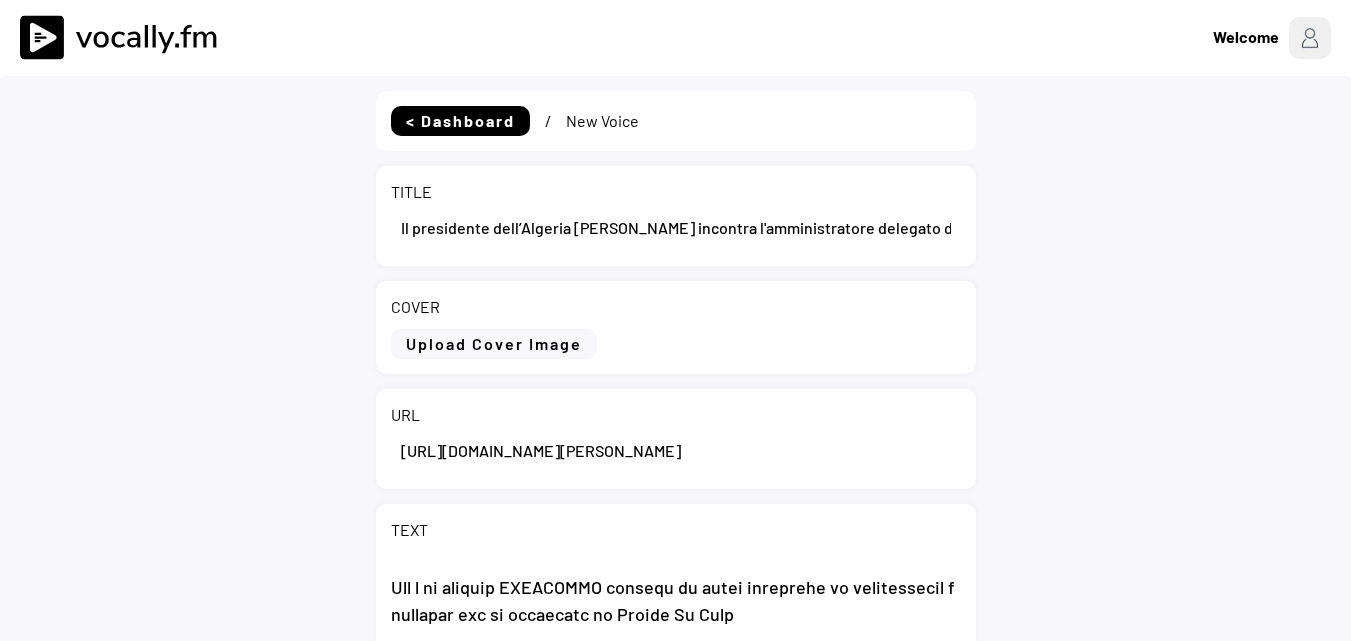 scroll, scrollTop: 100, scrollLeft: 0, axis: vertical 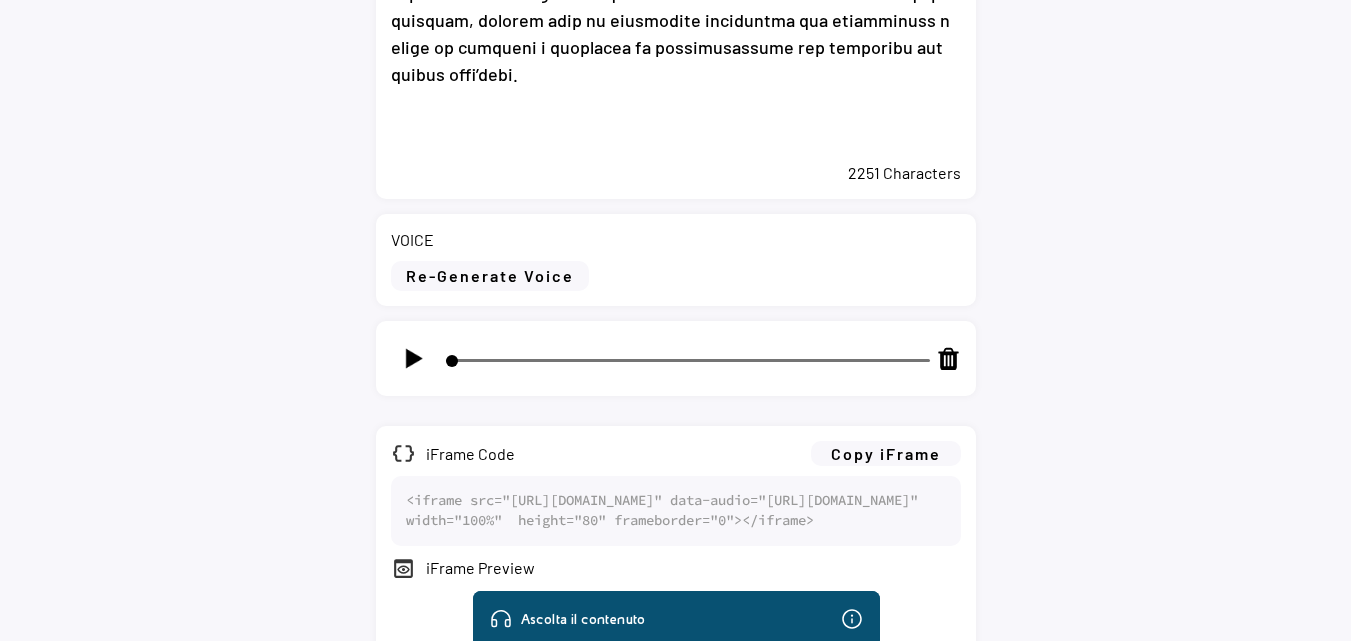 click 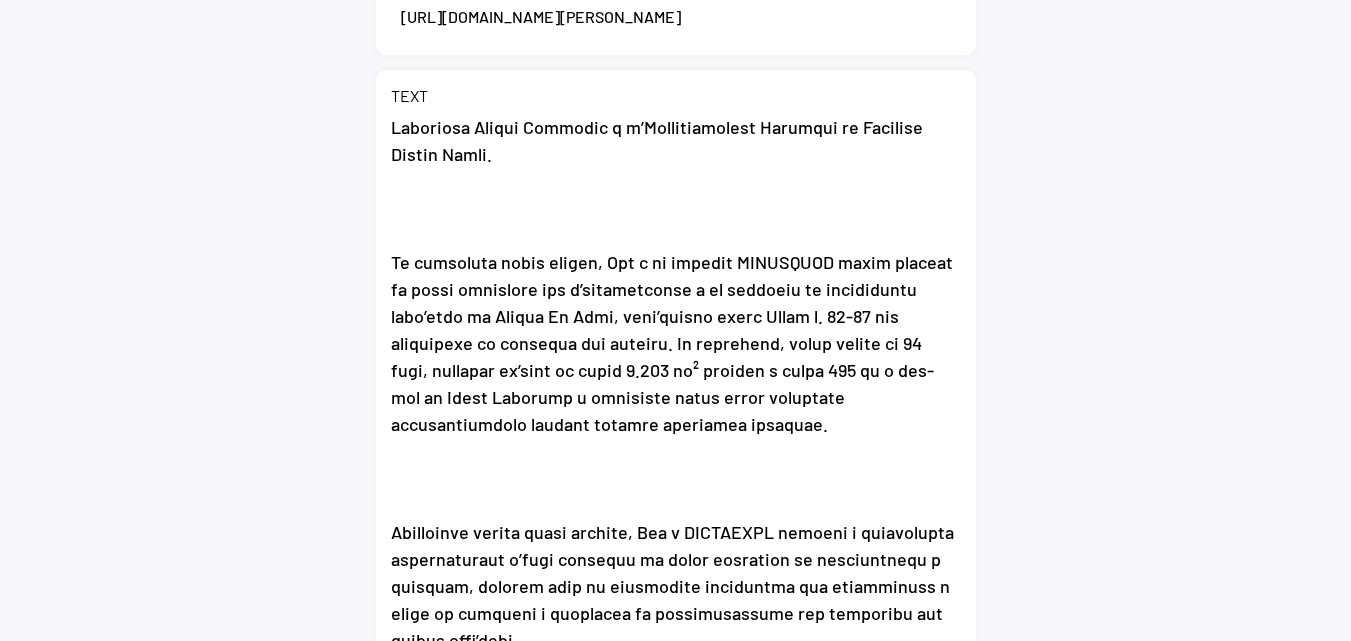 scroll, scrollTop: 300, scrollLeft: 0, axis: vertical 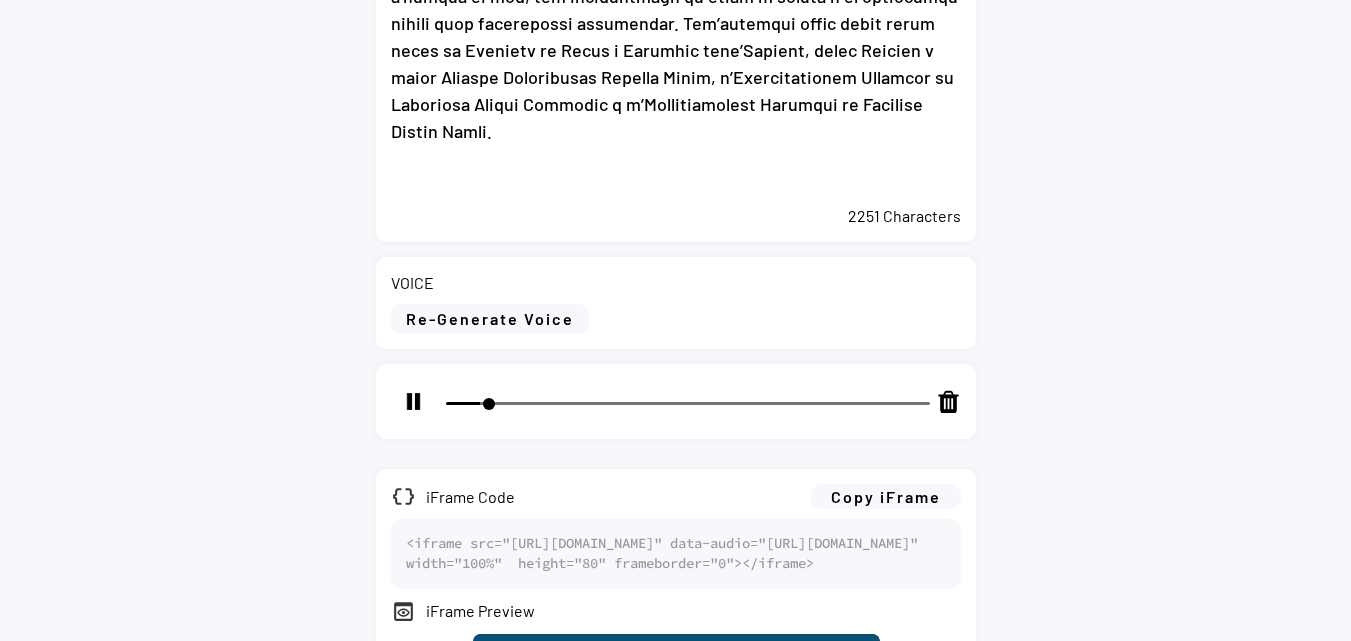 click 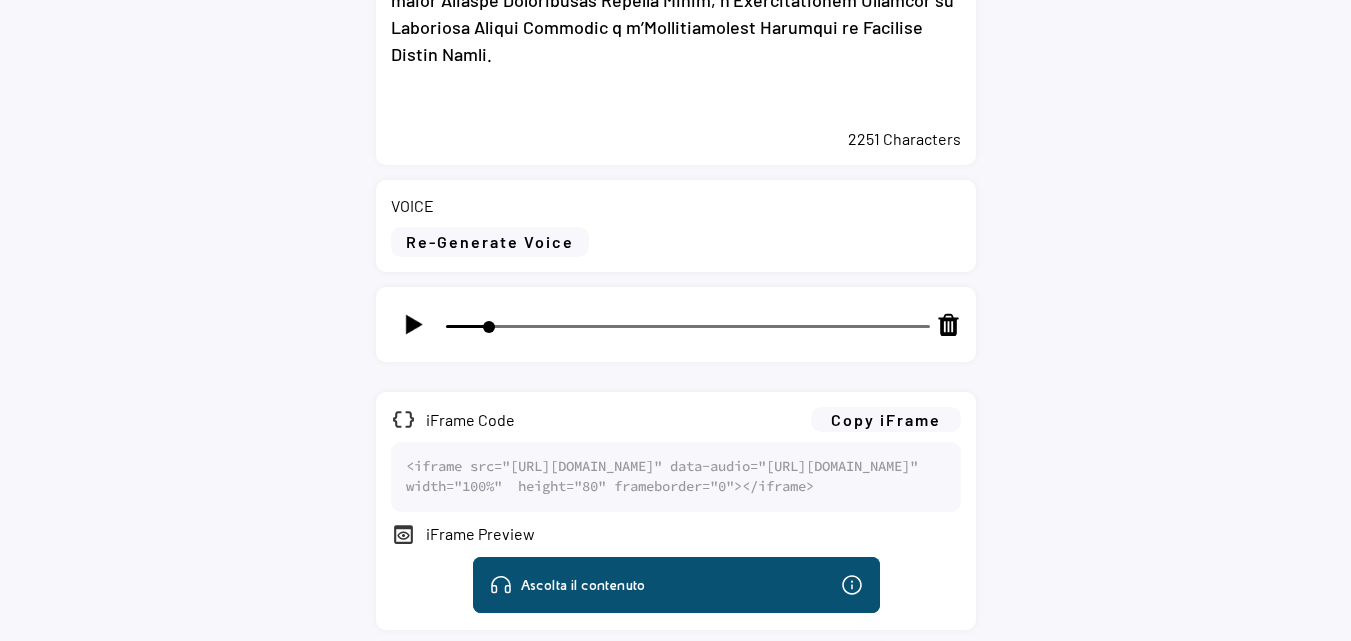 scroll, scrollTop: 1157, scrollLeft: 0, axis: vertical 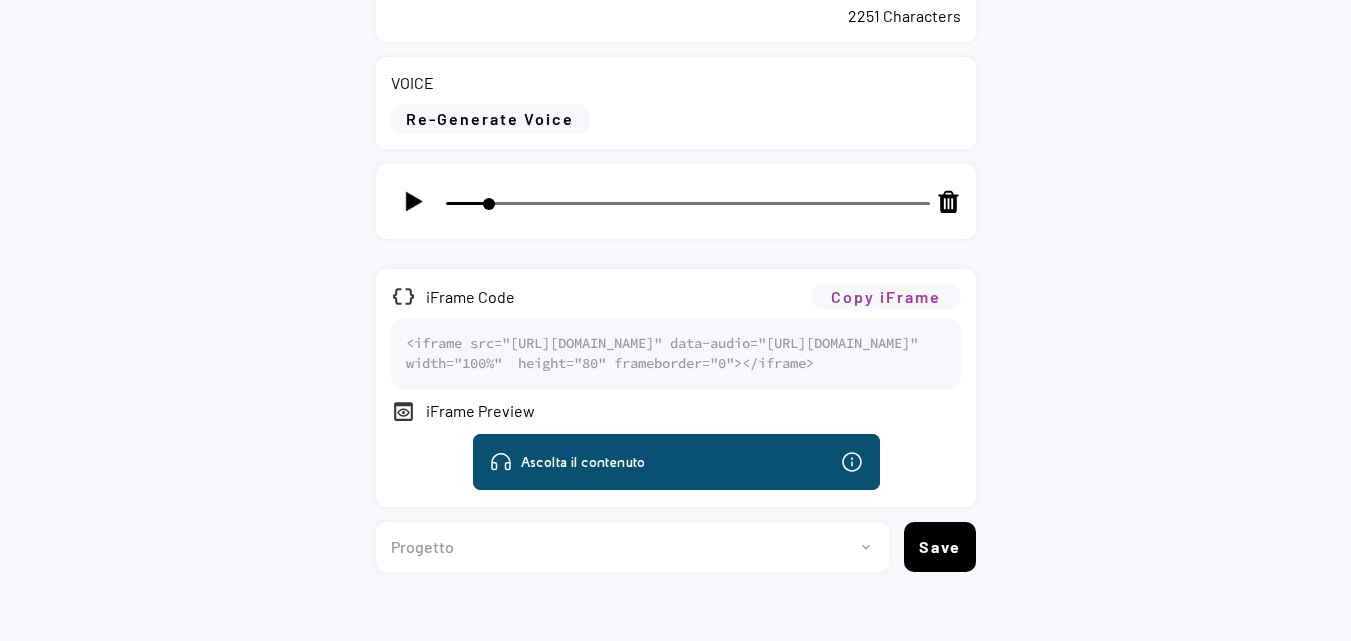 click on "Copy iFrame" at bounding box center (886, 296) 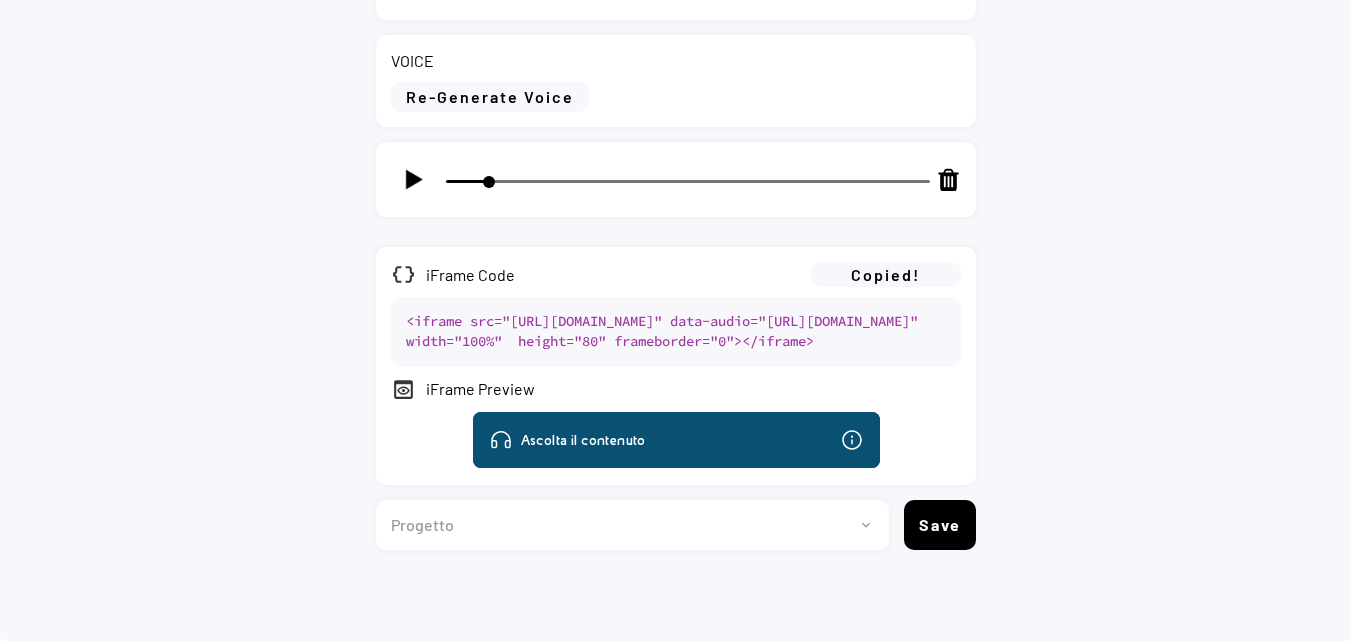 scroll, scrollTop: 1257, scrollLeft: 0, axis: vertical 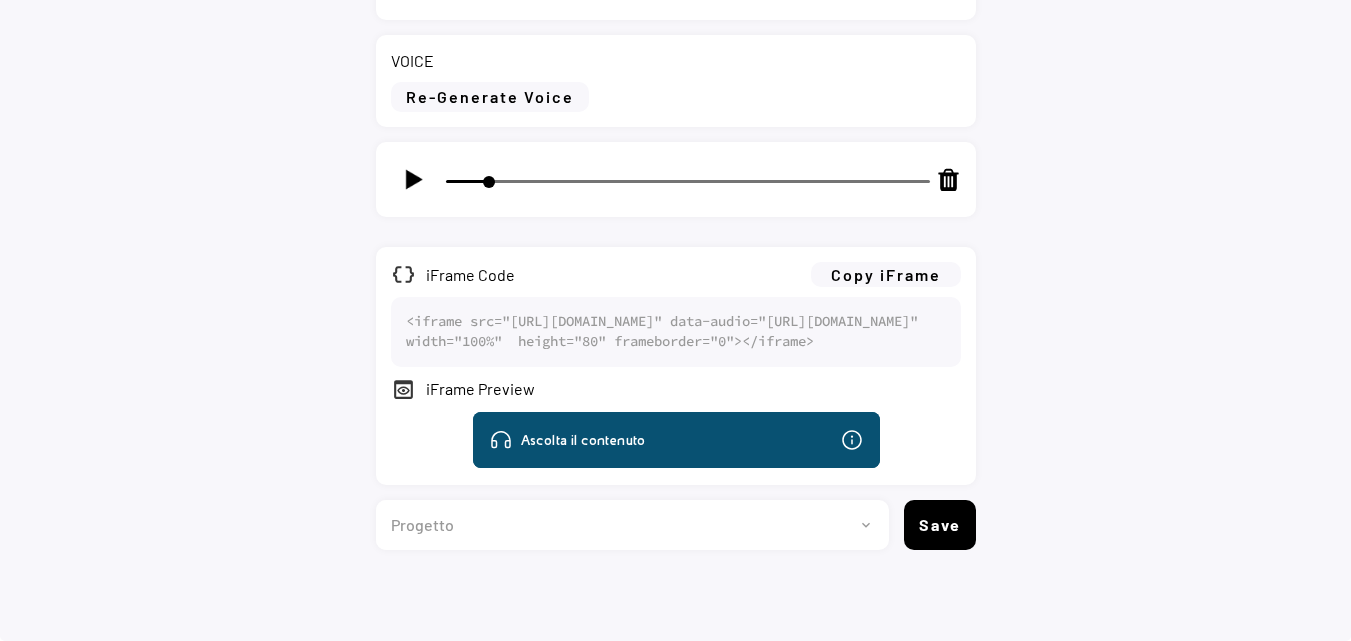 click on "Progetto 2023 - cs - eng - [DOMAIN_NAME] 2023 - cs - ita - [DOMAIN_NAME] 2023 - [PERSON_NAME] - ita - [DOMAIN_NAME] 2023 - [PERSON_NAME] - eng - [DOMAIN_NAME] [DOMAIN_NAME] [DOMAIN_NAME] [DOMAIN_NAME] [DOMAIN_NAME] 2024 - [PERSON_NAME] - ita - [DOMAIN_NAME] 2024 - [PERSON_NAME] - eng - [DOMAIN_NAME]  [DOMAIN_NAME] [DOMAIN_NAME] Project 13 [DOMAIN_NAME] [DOMAIN_NAME] [DOMAIN_NAME] [DOMAIN_NAME] [DOMAIN_NAME][PERSON_NAME] [DOMAIN_NAME][PERSON_NAME]" at bounding box center (625, 525) 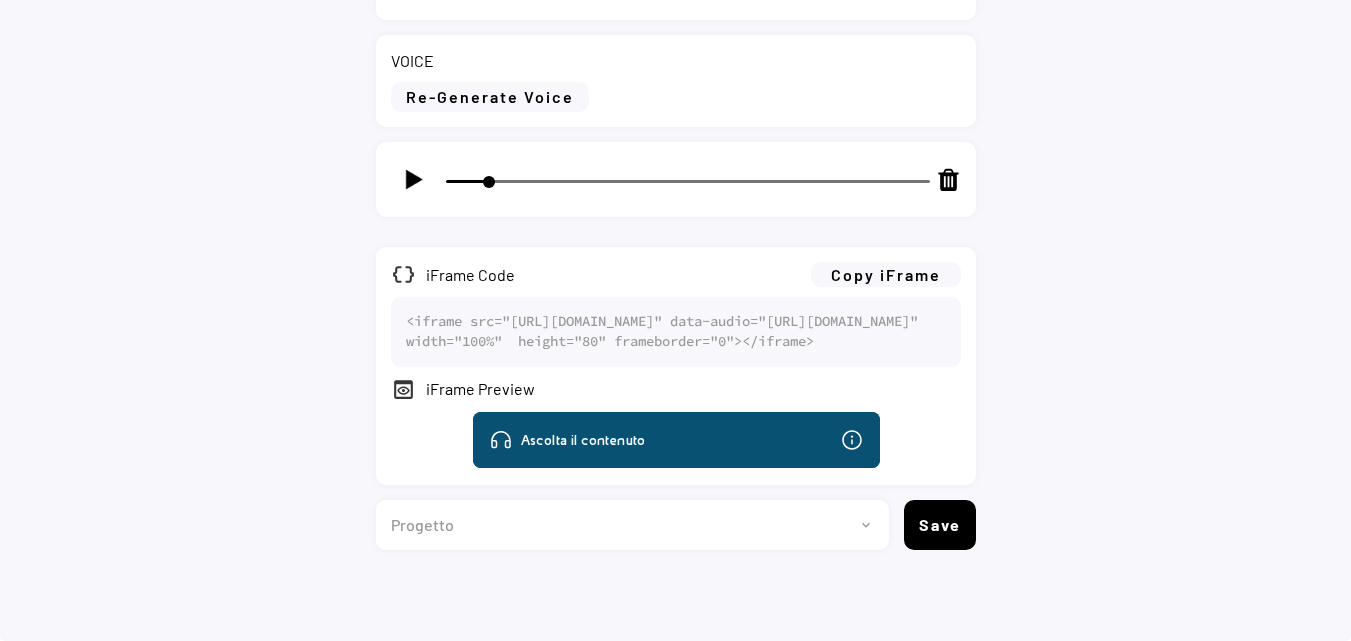select on ""1348695171700984260__LOOKUP__1735904233799x559431839768379400"" 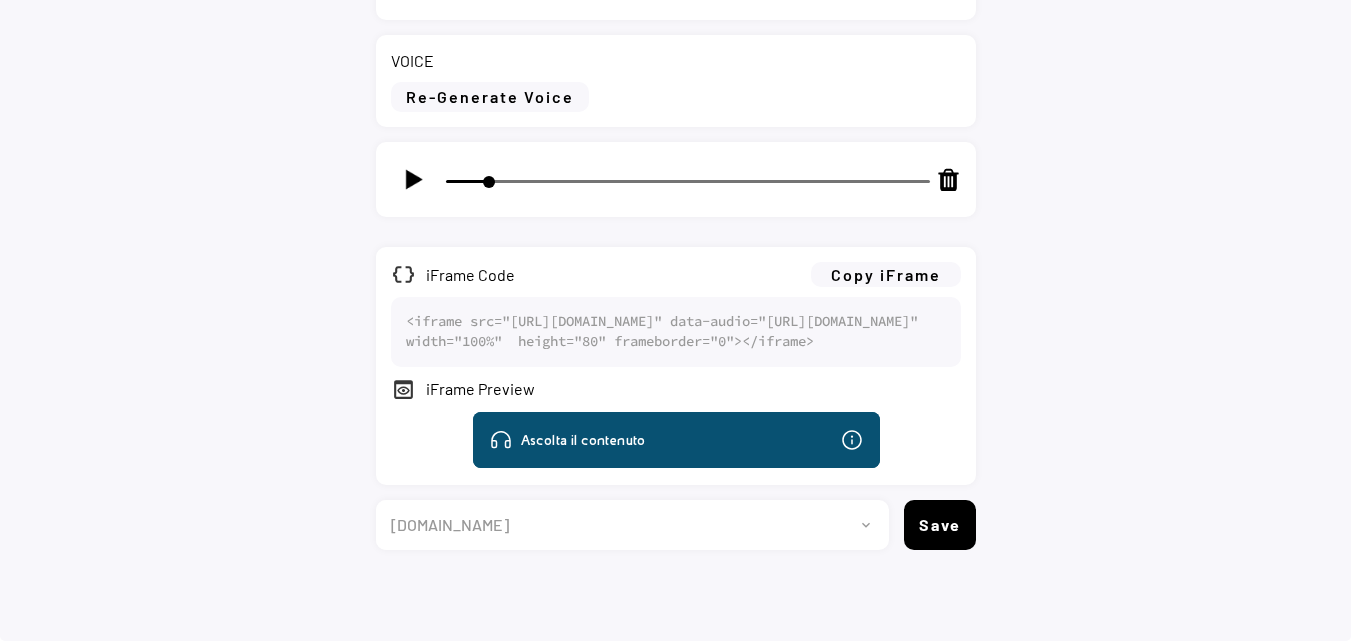 click on "Progetto 2023 - cs - eng - [DOMAIN_NAME] 2023 - cs - ita - [DOMAIN_NAME] 2023 - [PERSON_NAME] - ita - [DOMAIN_NAME] 2023 - [PERSON_NAME] - eng - [DOMAIN_NAME] [DOMAIN_NAME] [DOMAIN_NAME] [DOMAIN_NAME] [DOMAIN_NAME] 2024 - [PERSON_NAME] - ita - [DOMAIN_NAME] 2024 - [PERSON_NAME] - eng - [DOMAIN_NAME]  [DOMAIN_NAME] [DOMAIN_NAME] Project 13 [DOMAIN_NAME] [DOMAIN_NAME] [DOMAIN_NAME] [DOMAIN_NAME] [DOMAIN_NAME][PERSON_NAME] [DOMAIN_NAME][PERSON_NAME]" at bounding box center (625, 525) 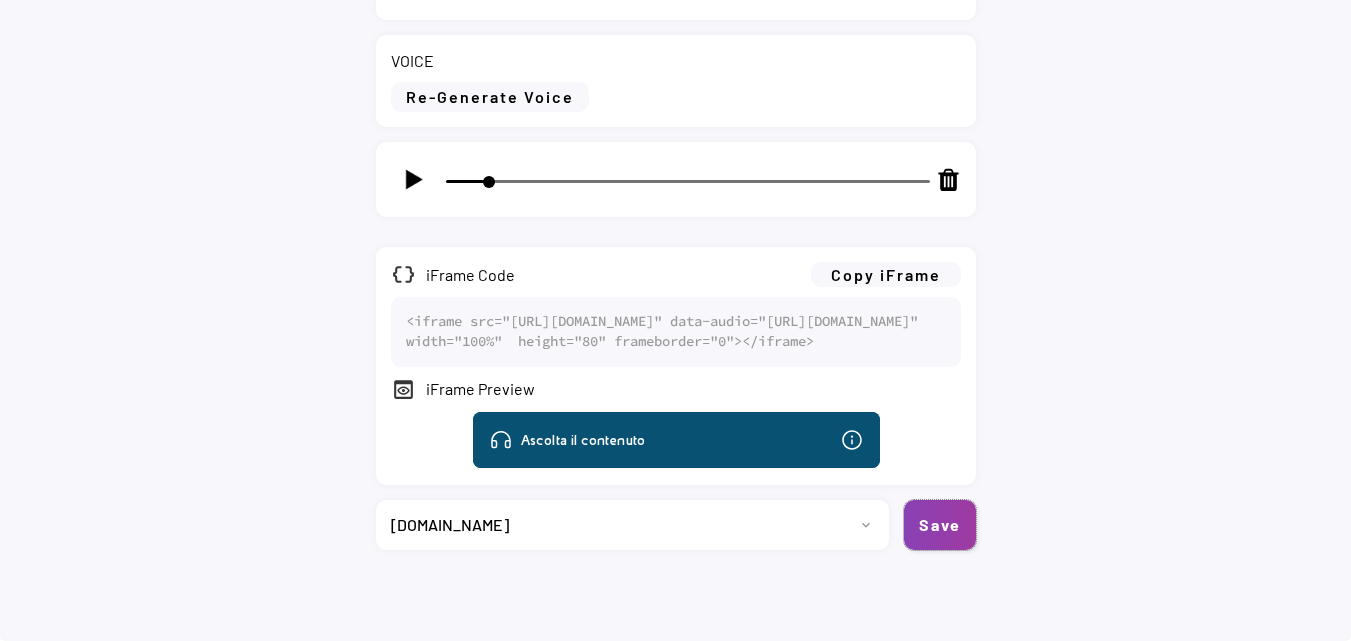 click on "Save" at bounding box center [940, 525] 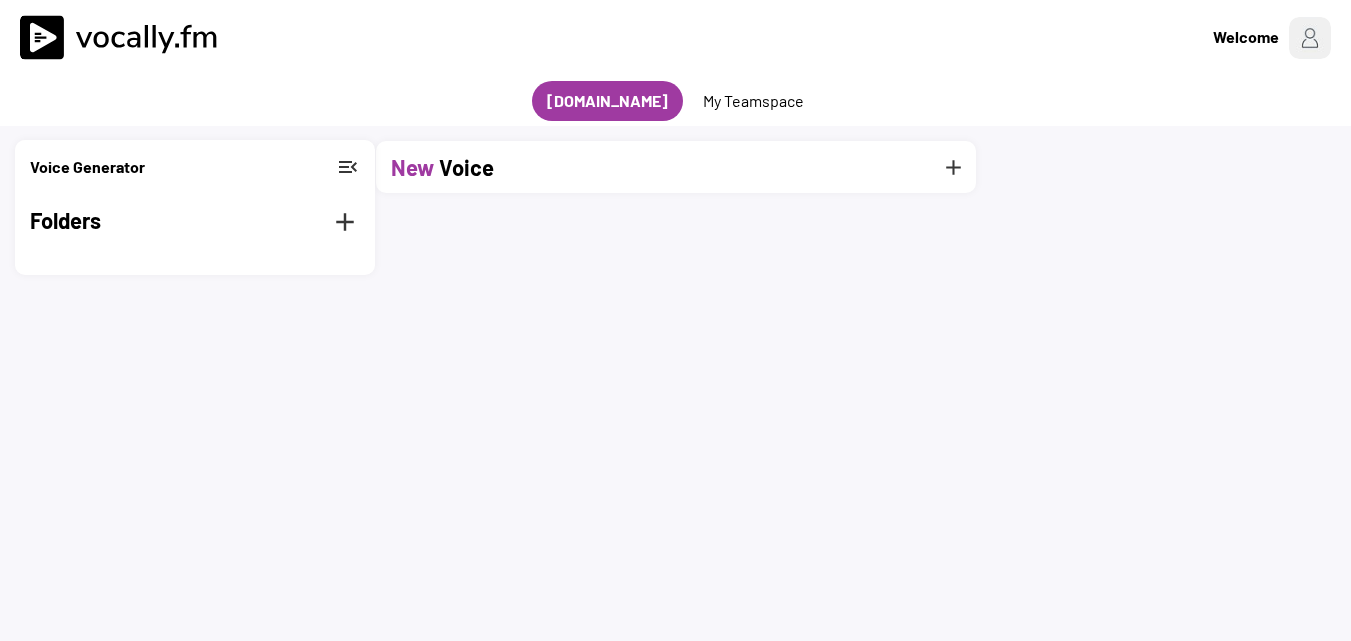 scroll, scrollTop: 0, scrollLeft: 0, axis: both 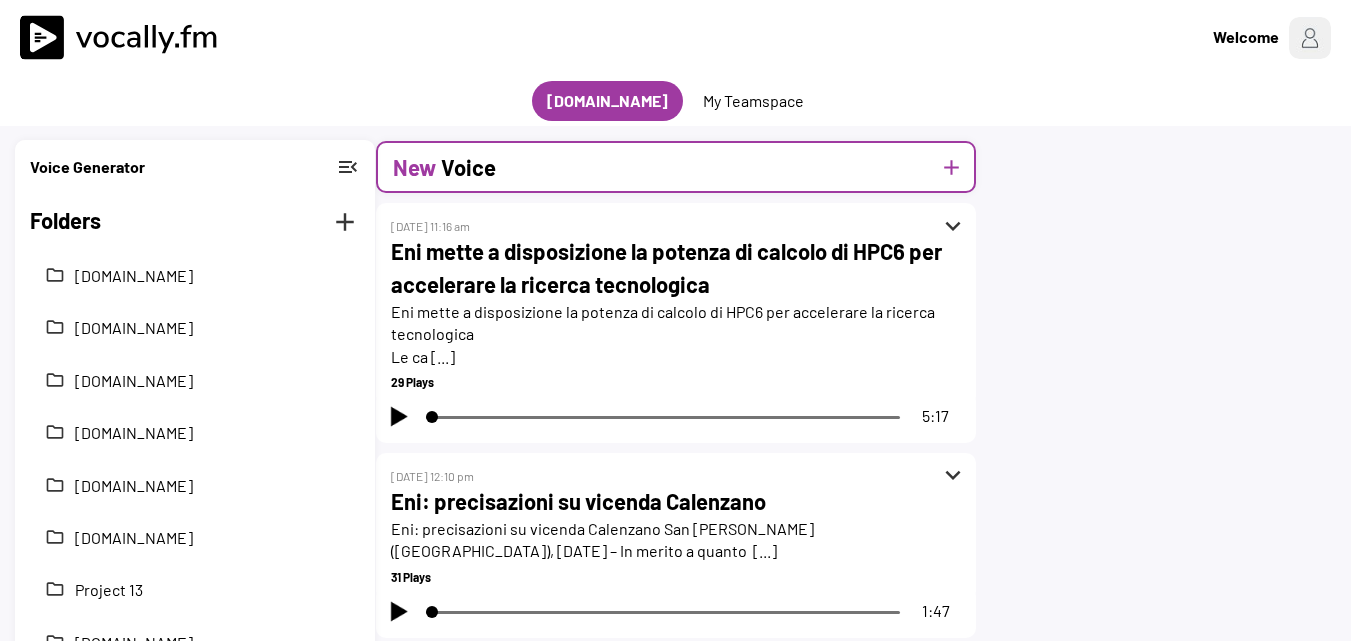 click on "New Voice add" at bounding box center [676, 167] 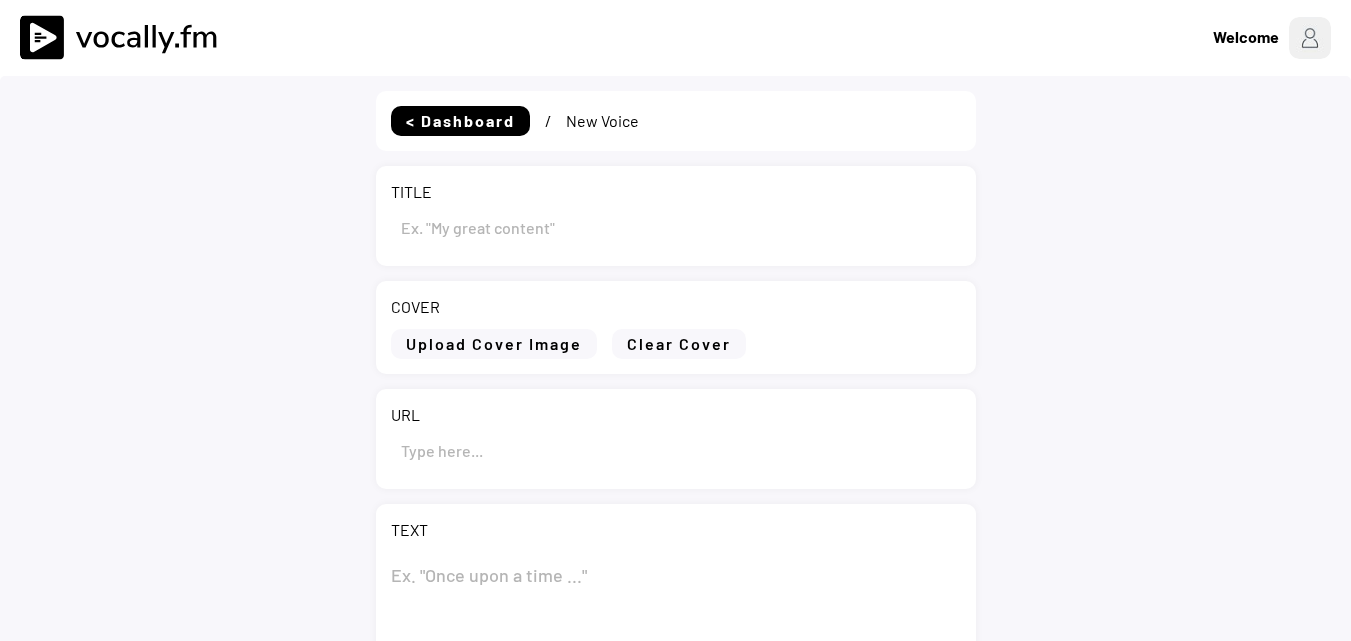 scroll, scrollTop: 0, scrollLeft: 0, axis: both 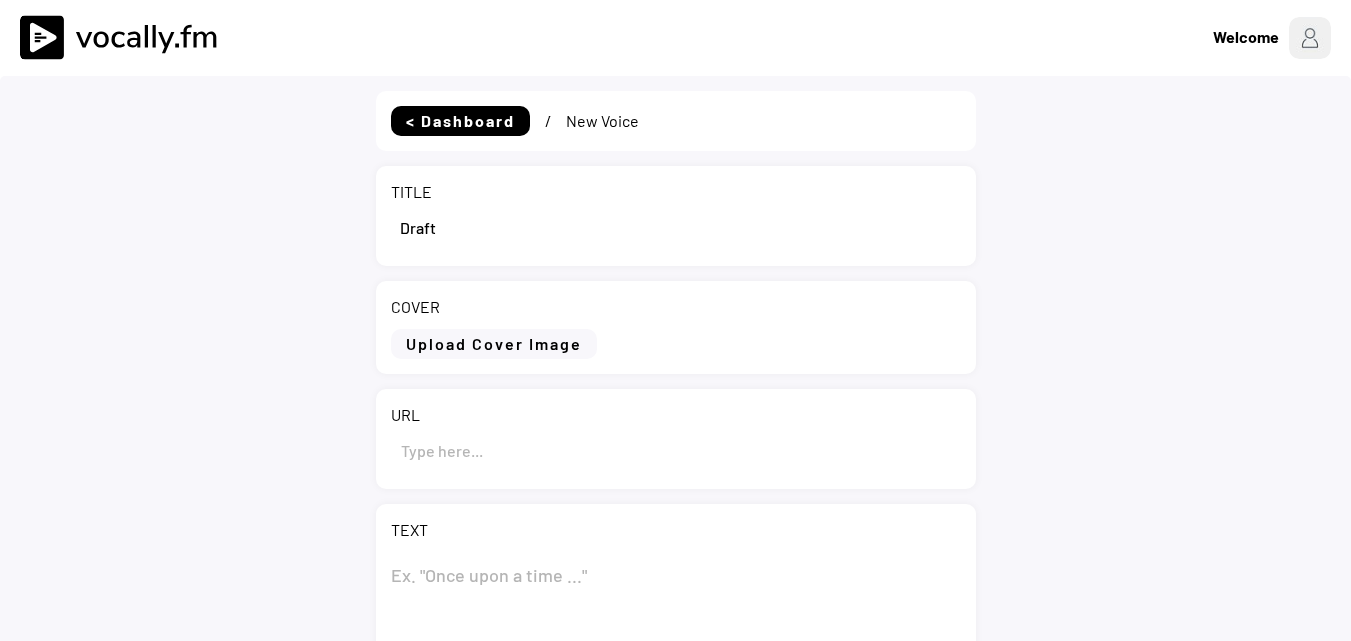 select on ""1348695171700984260__LOOKUP__1735904233799x559431839768379400"" 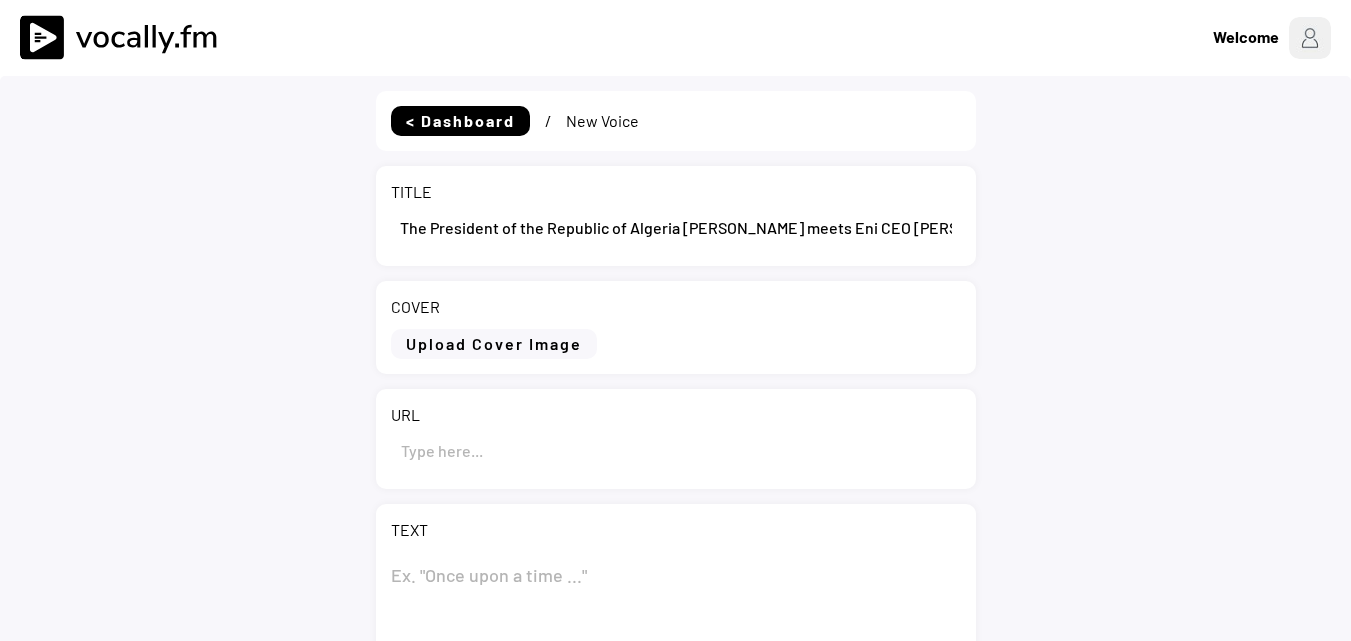 scroll, scrollTop: 0, scrollLeft: 108, axis: horizontal 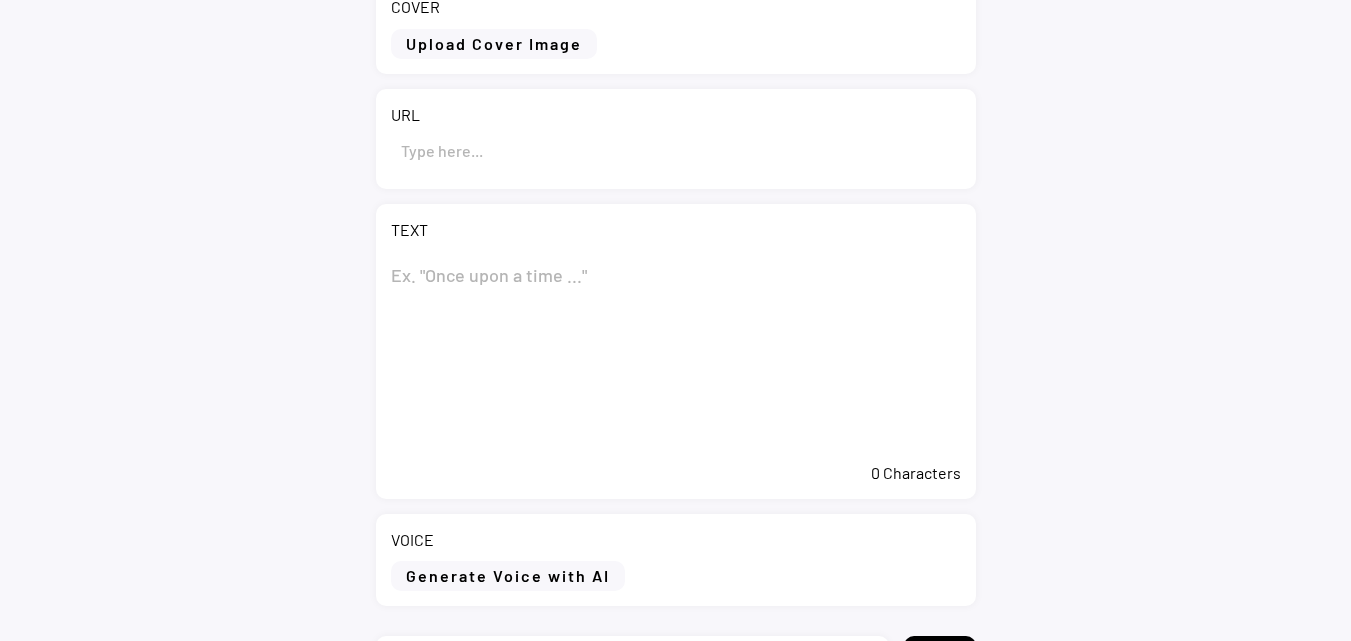 type on "The President of the Republic of Algeria [PERSON_NAME] meets Eni CEO [PERSON_NAME]" 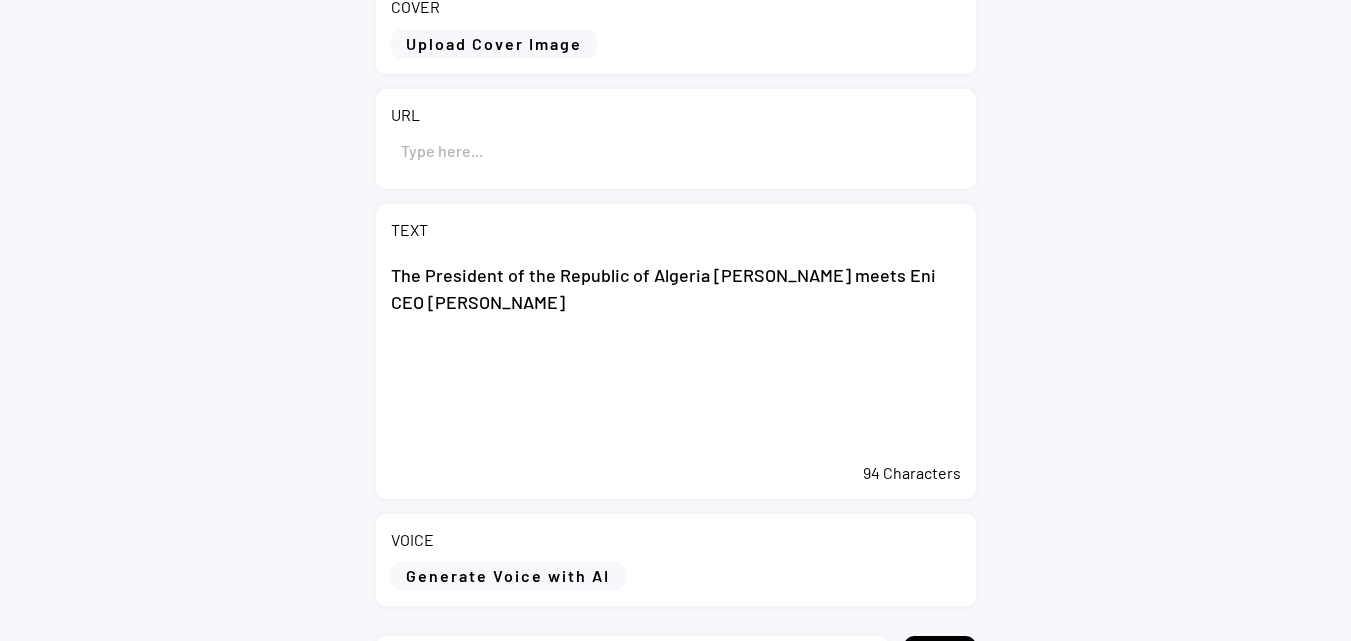 type on "The President of the Republic of Algeria [PERSON_NAME] meets Eni CEO [PERSON_NAME]" 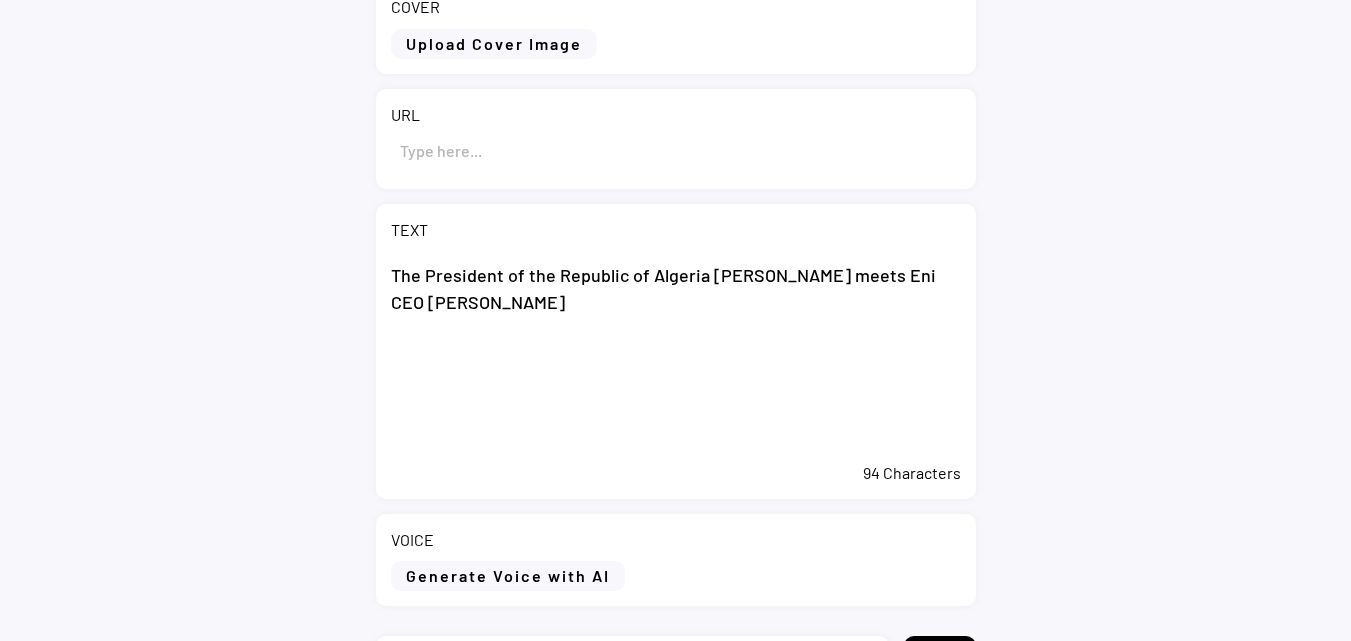click at bounding box center (676, 150) 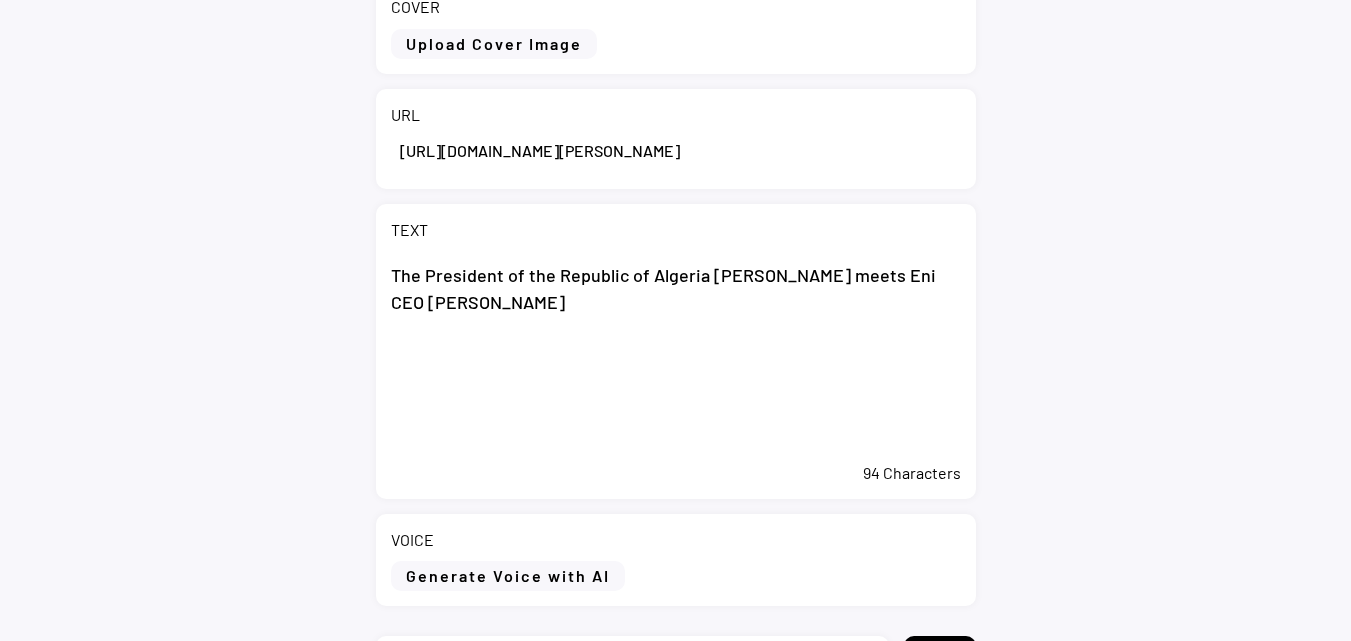 scroll, scrollTop: 0, scrollLeft: 529, axis: horizontal 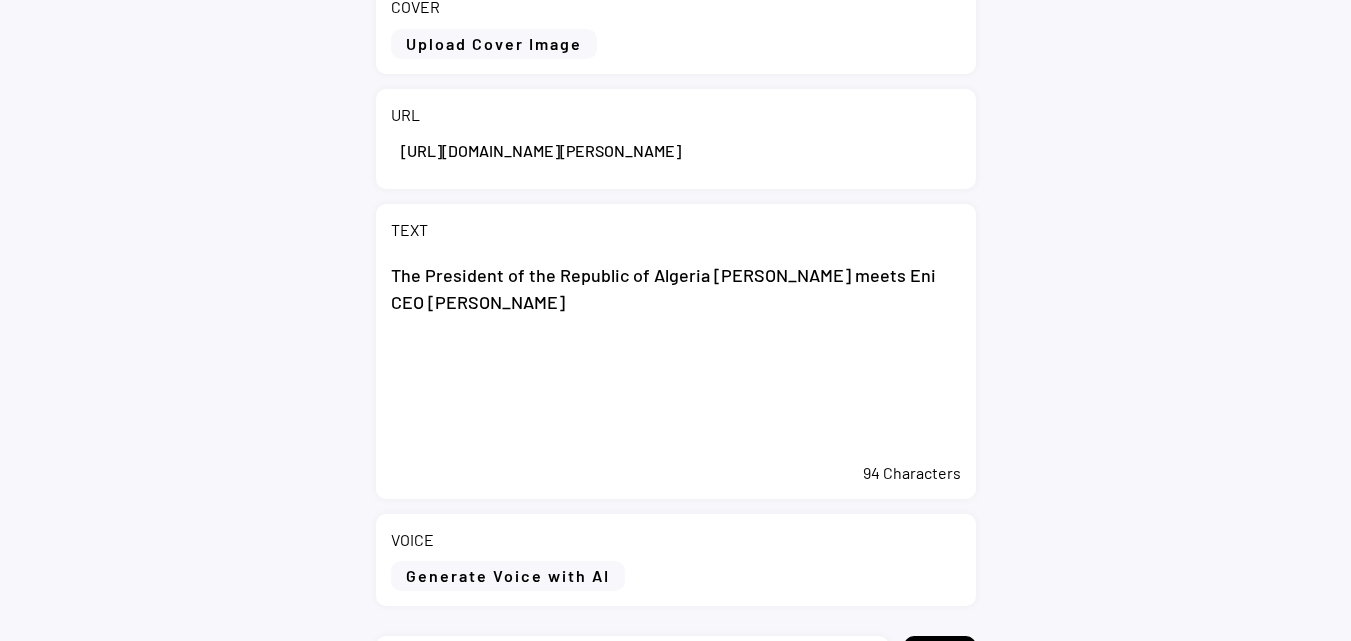 click on "The President of the Republic of Algeria [PERSON_NAME] meets Eni CEO [PERSON_NAME]" at bounding box center (676, 352) 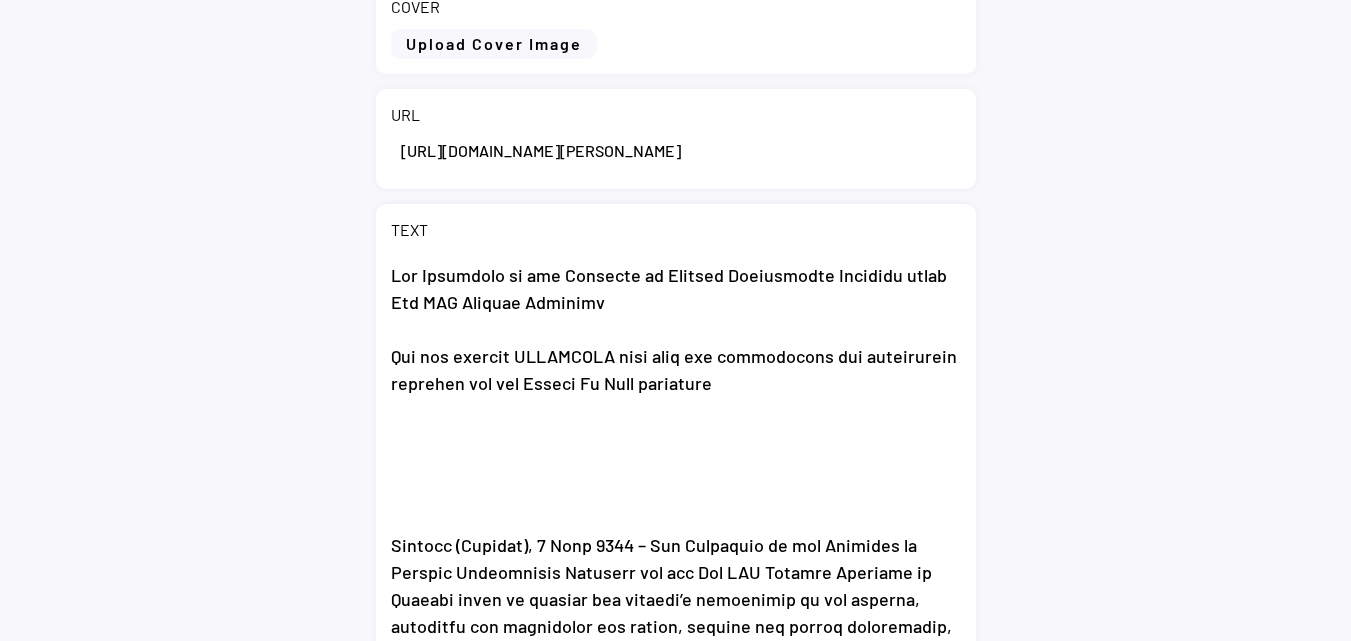 scroll, scrollTop: 865, scrollLeft: 0, axis: vertical 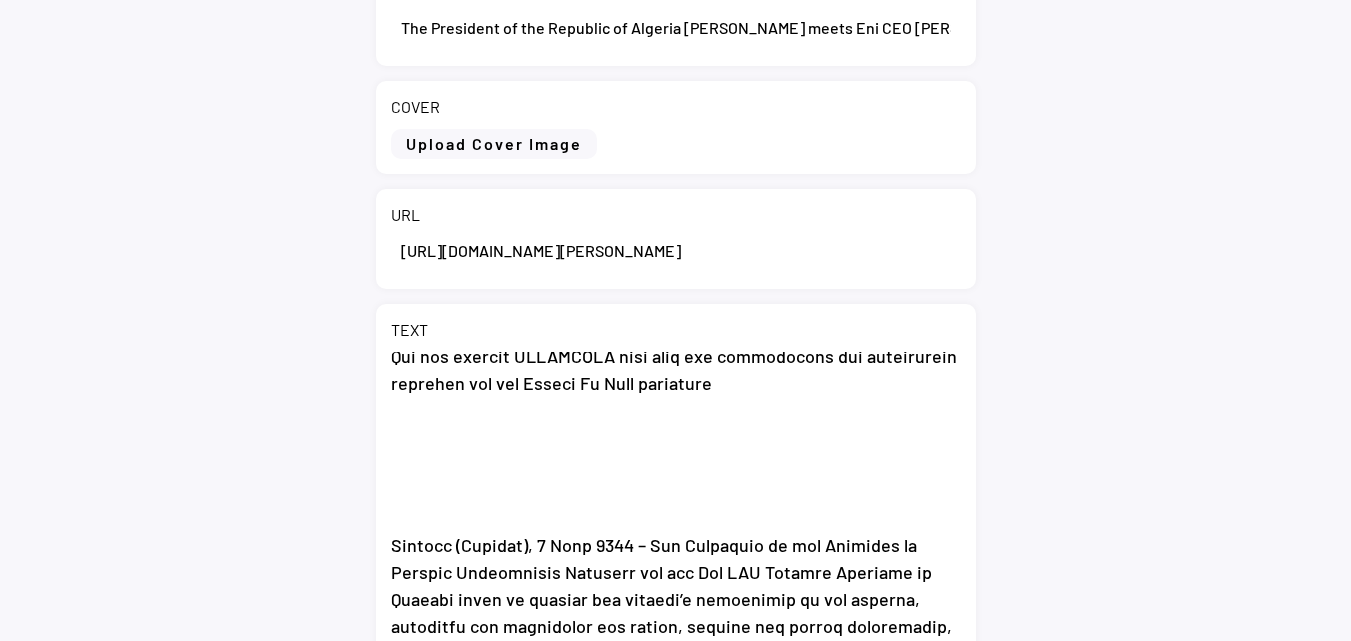 click at bounding box center (676, 652) 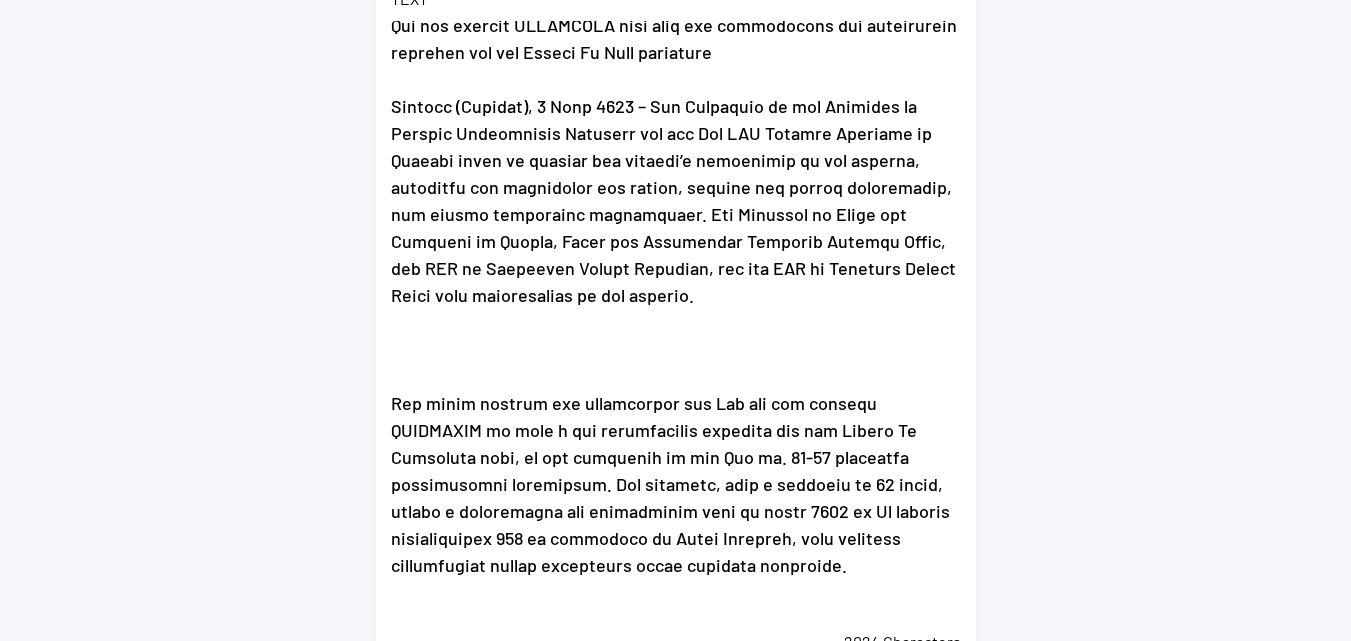 scroll, scrollTop: 600, scrollLeft: 0, axis: vertical 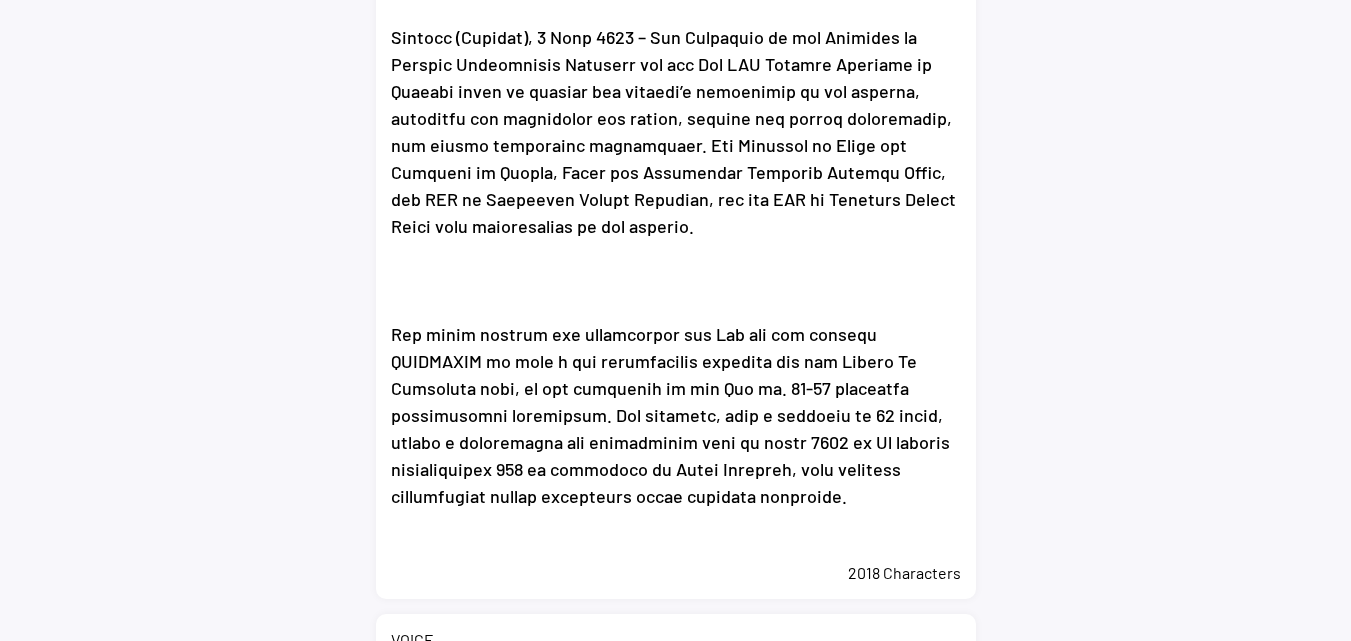 click at bounding box center [676, 252] 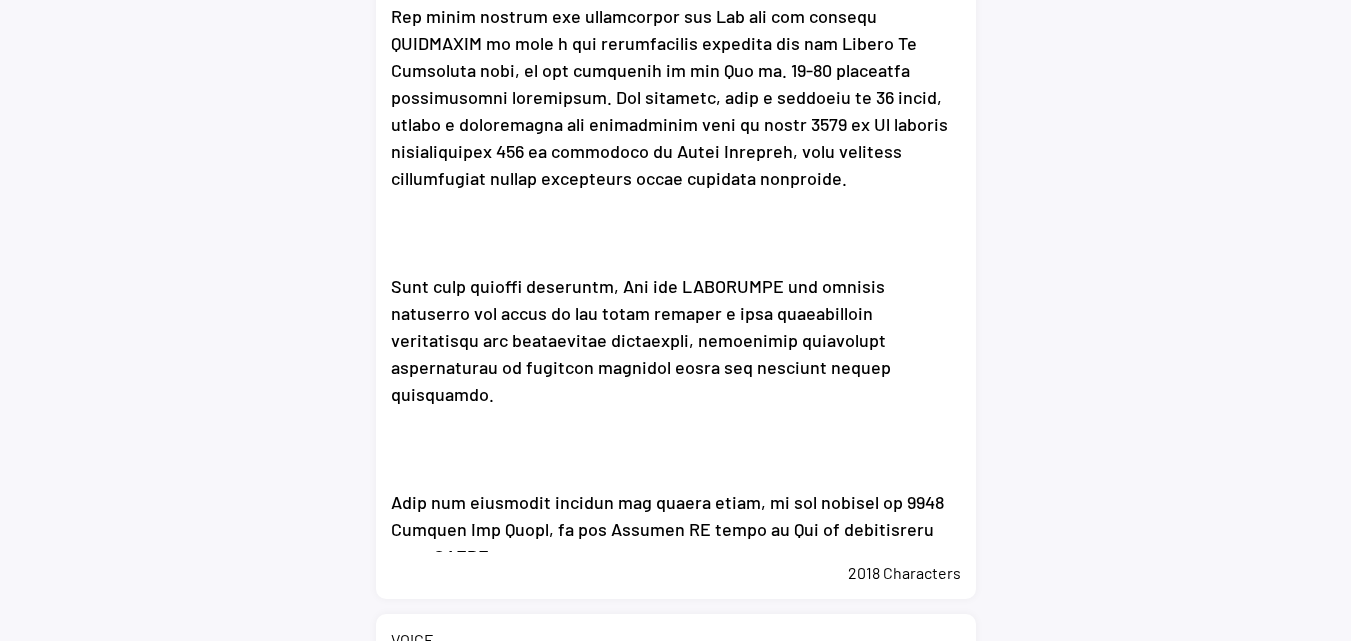 scroll, scrollTop: 400, scrollLeft: 0, axis: vertical 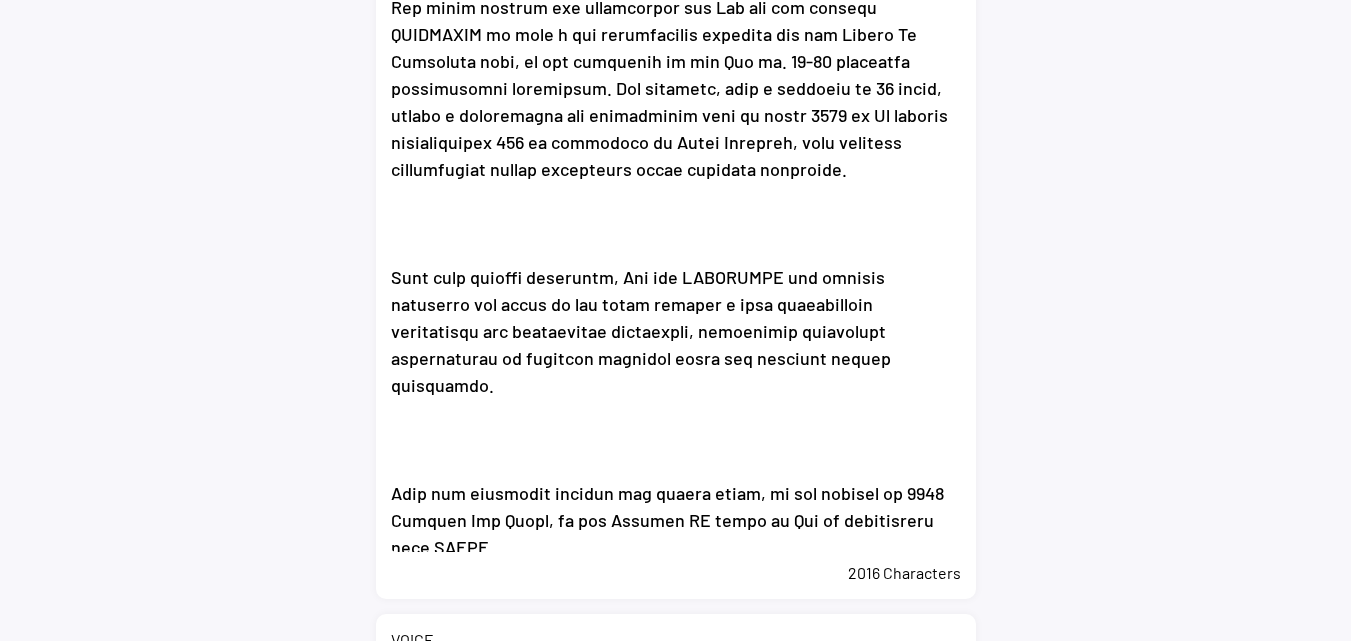click at bounding box center (676, 252) 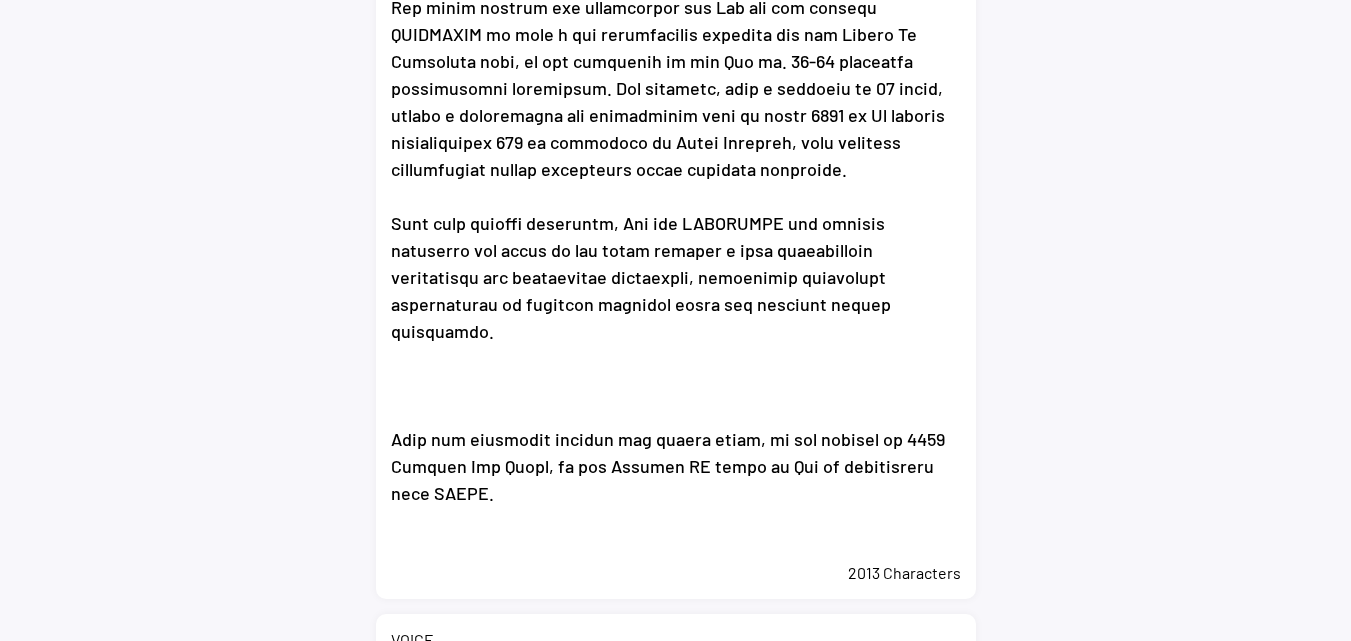 click at bounding box center (676, 252) 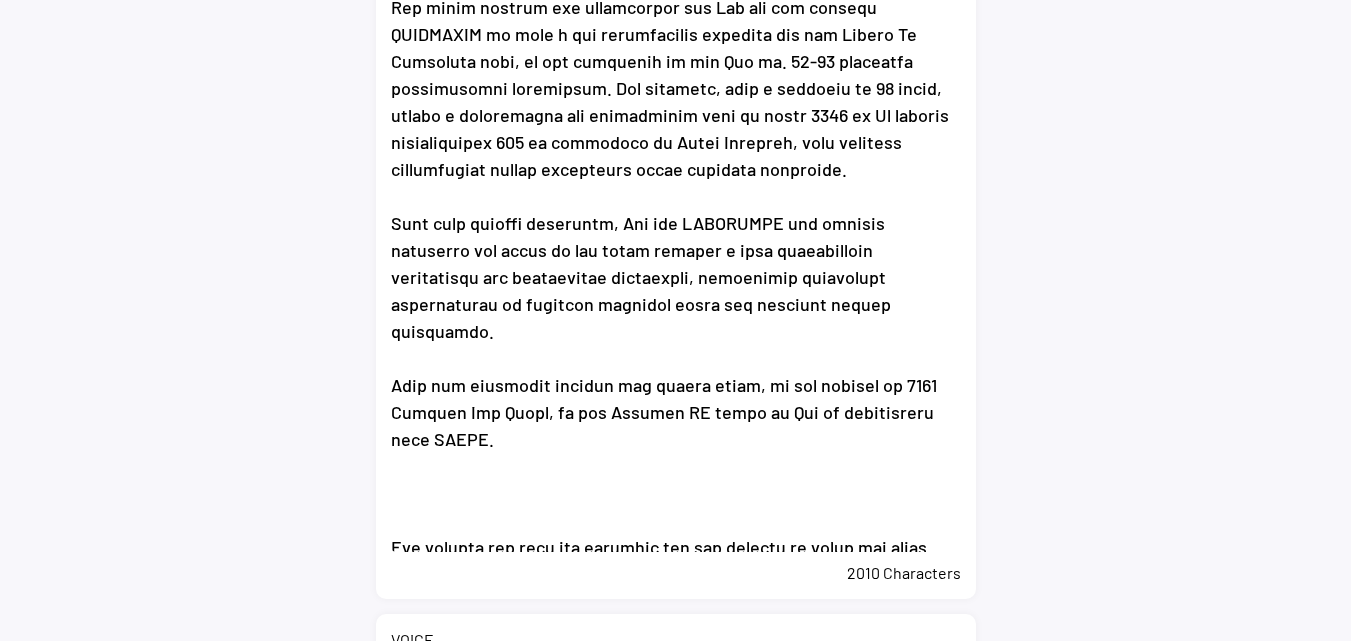 drag, startPoint x: 414, startPoint y: 485, endPoint x: 440, endPoint y: 468, distance: 31.06445 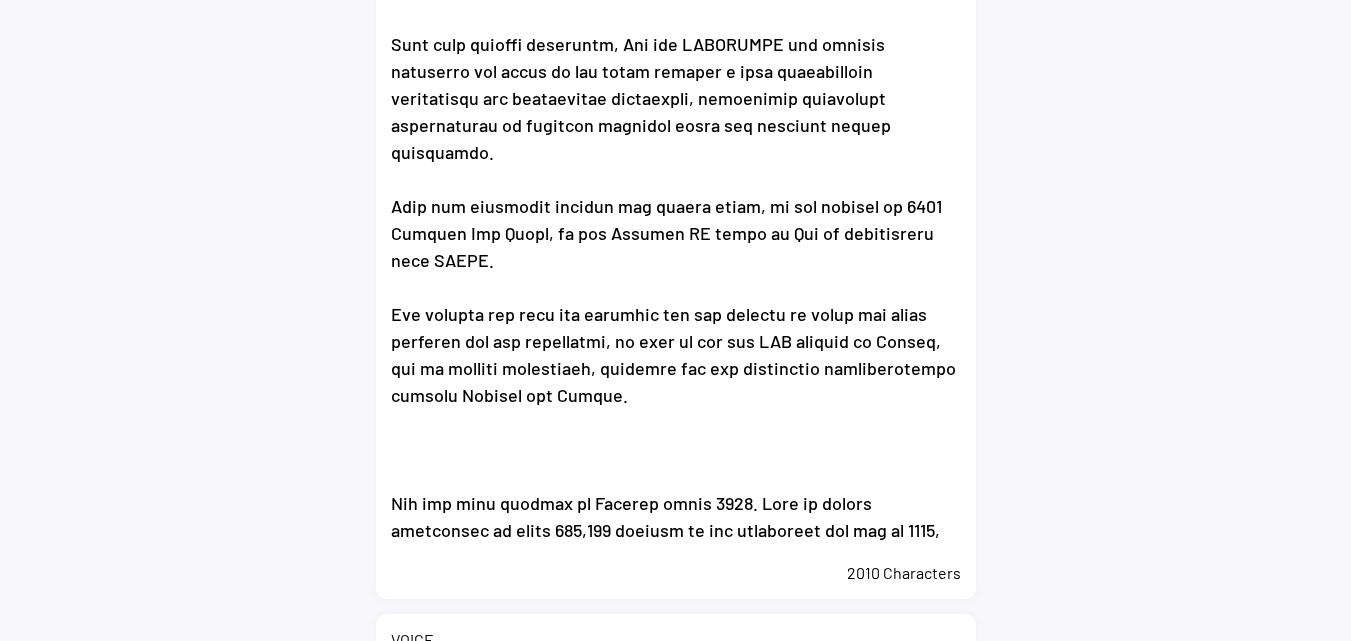 scroll, scrollTop: 581, scrollLeft: 0, axis: vertical 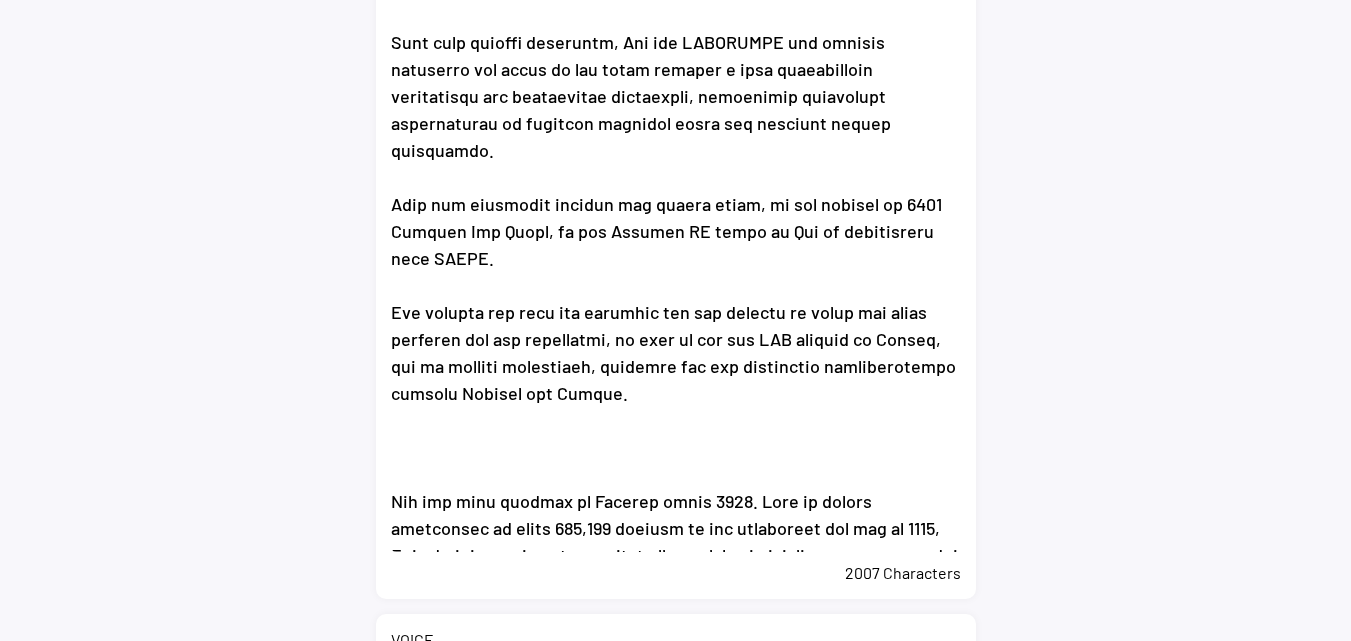 click at bounding box center [676, 252] 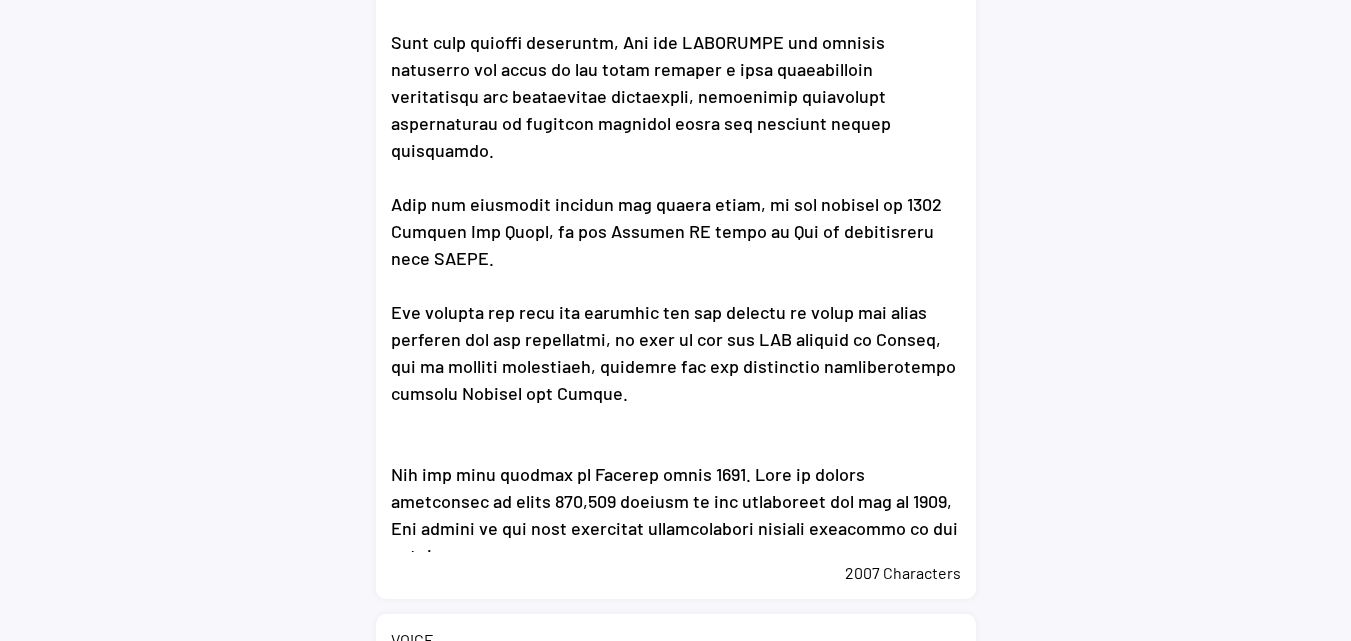 scroll, scrollTop: 627, scrollLeft: 0, axis: vertical 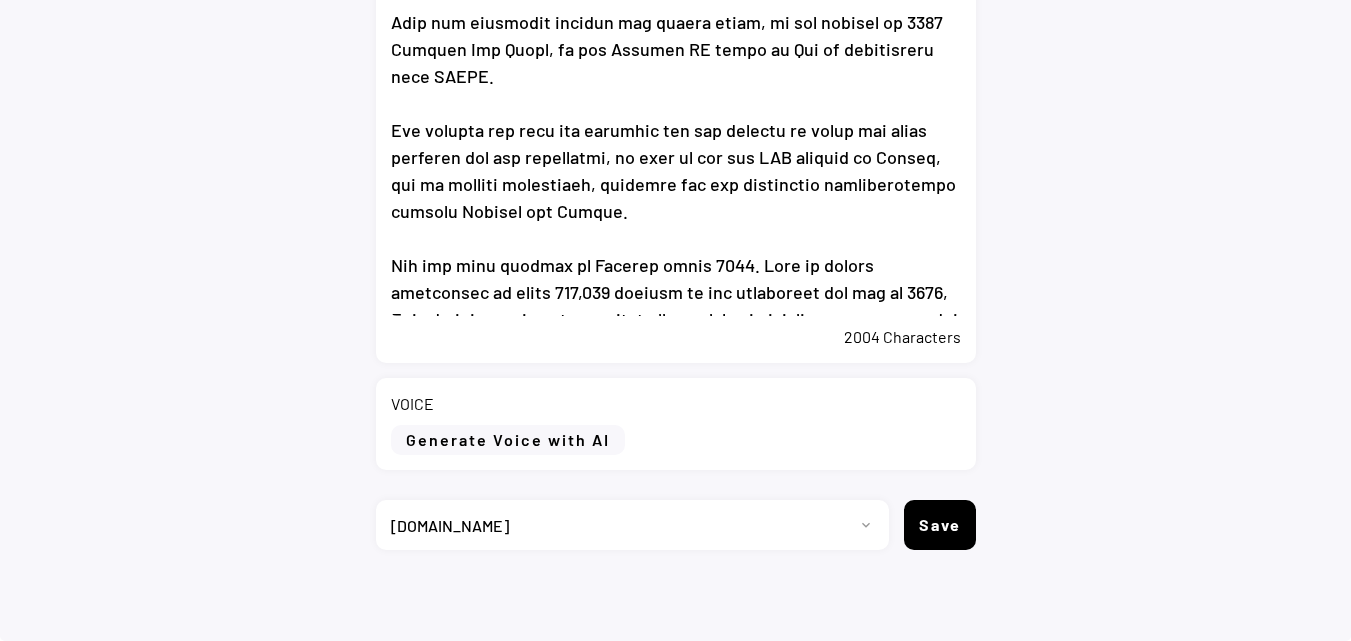 type on "The President of the Republic of Algeria Abdelmadjid Tebboune meets Eni CEO Claudio Descalzi
Eni and partner SONATRACH also sign new exploration and development contract for the Zemoul El Kbar perimeter
Algiers (Algeria), 7 July 2025 – The President of the Republic of Algeria Abdelmadjid Tebboune has met Eni CEO Claudio Descalzi in Algiers today to discuss the company’s activities in the country, including gas production and export, ongoing and future investments, and energy transition initiatives. The Minister of State and Minister of Energy, Mines and Renewables Energies Mohamed Arkab, the CEO of Sonatrach Rachid Hachichi, and the CEO of Sonelgaz Mourad Adjal also participated in the meeting.
The visit offered the opportunity for Eni and its partner SONATRACH to sign a new hydrocarbons contract for the Zemoul El Kbarunder area, in the framework of the Law no. 19-13 governing hydrocarbons activities. The contract, with a duration of 30 years, covers a development and exploration area of about 4200 sq ..." 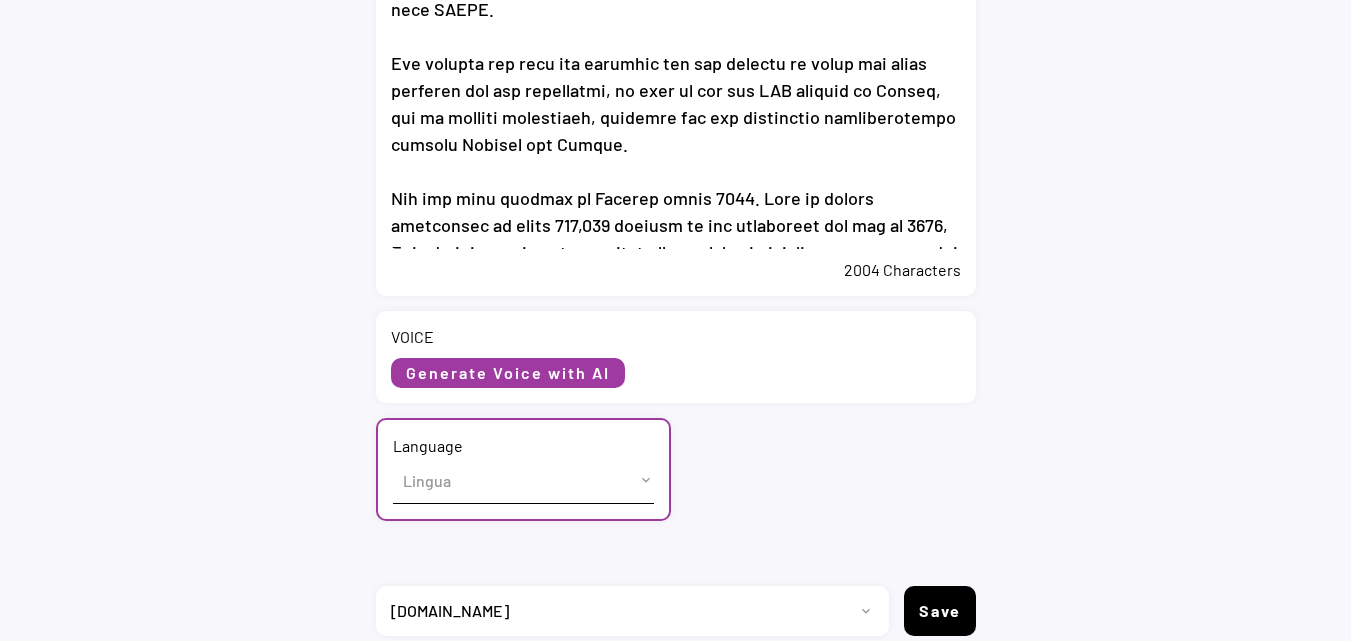 scroll, scrollTop: 989, scrollLeft: 0, axis: vertical 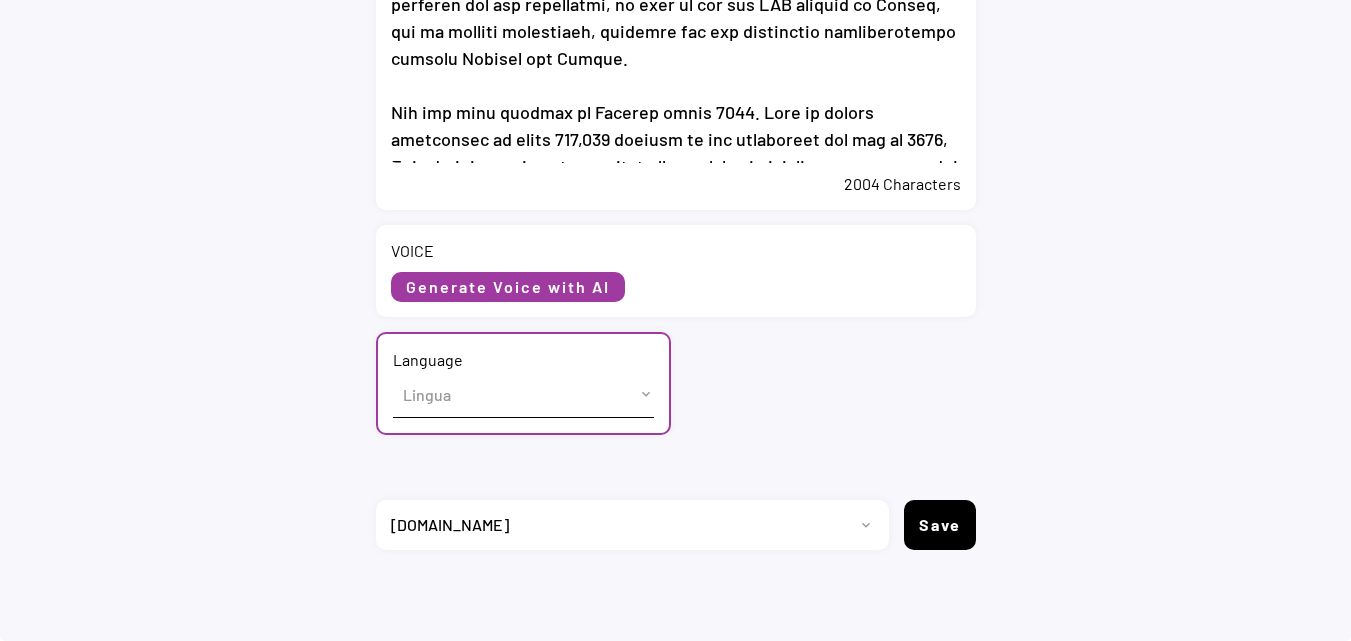 click on "Lingua English (US) French (France) Italian (Italy)" at bounding box center (523, 394) 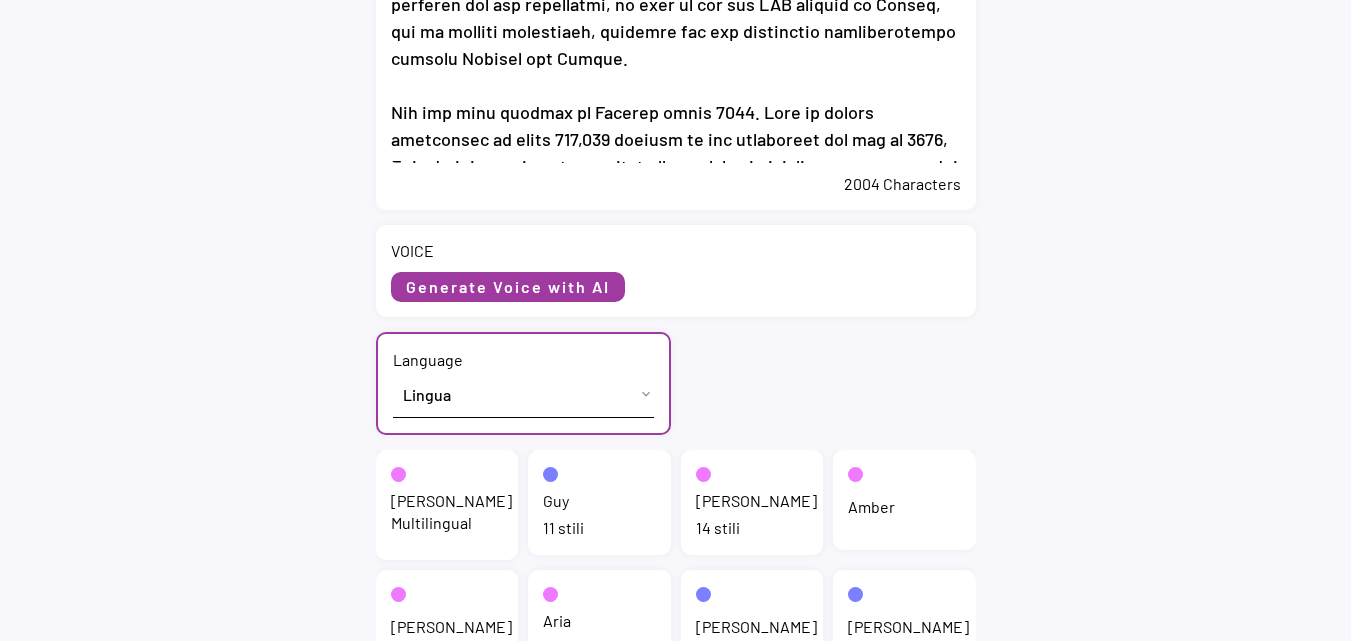 click on "Jenny Multilingual" at bounding box center (451, 512) 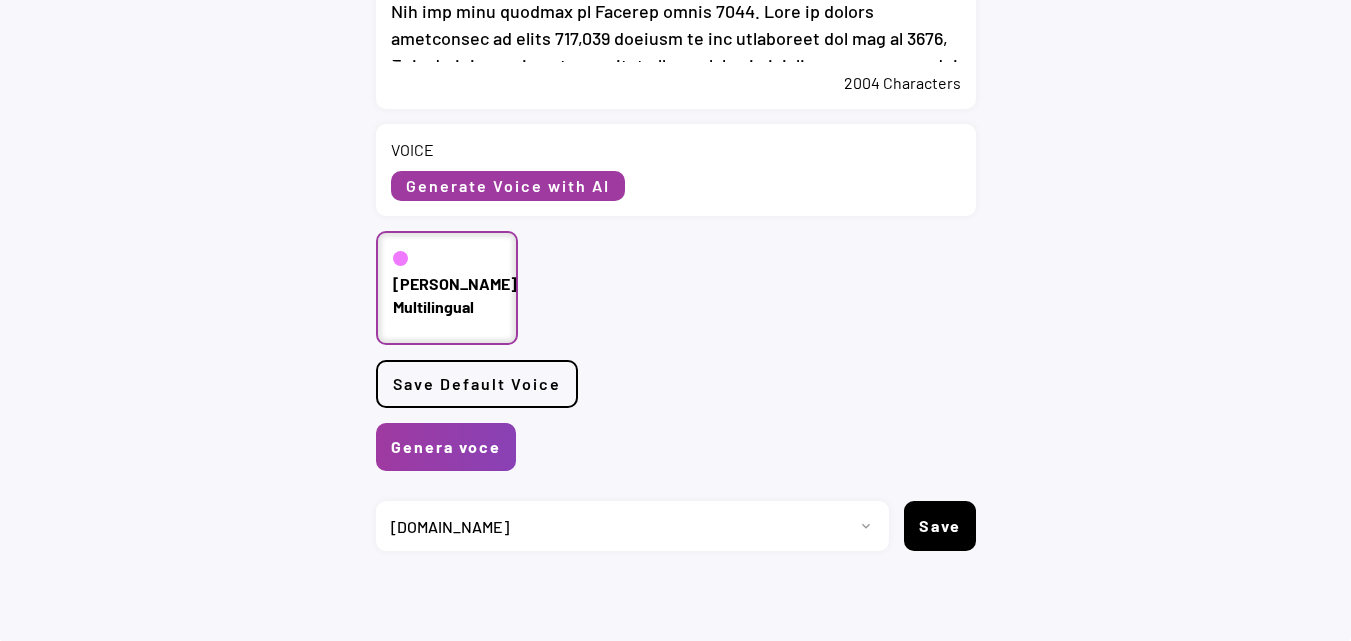 scroll, scrollTop: 1091, scrollLeft: 0, axis: vertical 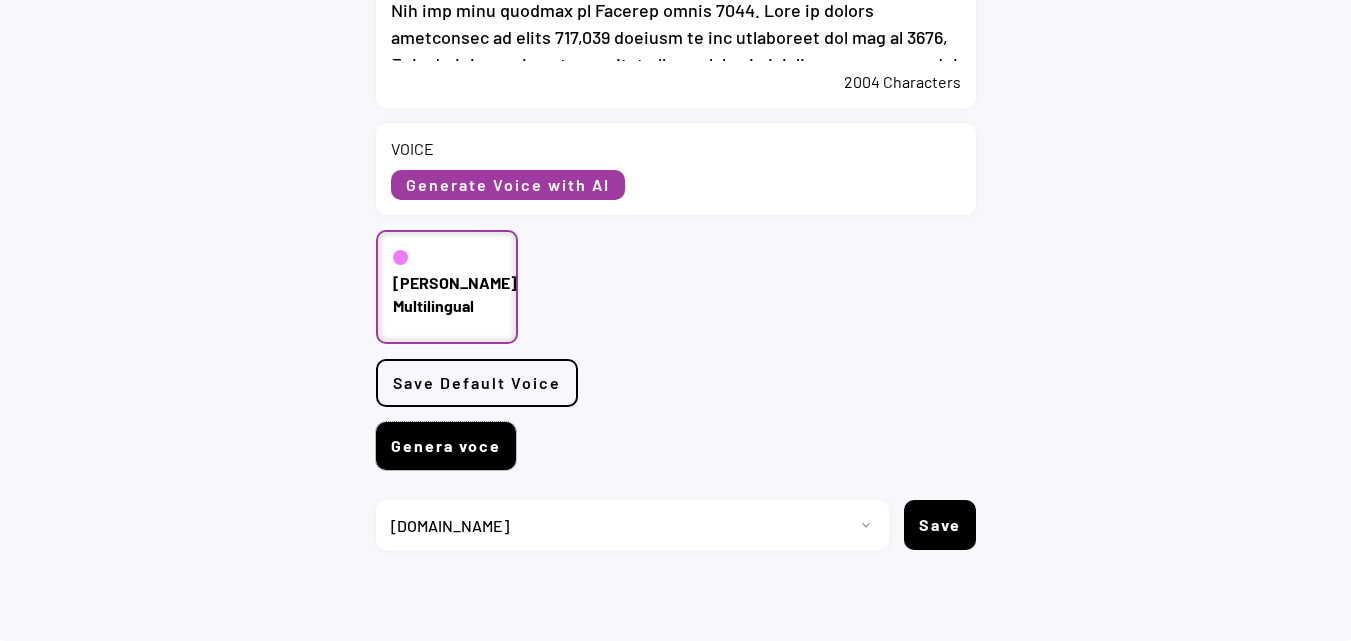 click on "Genera voce" at bounding box center (446, 446) 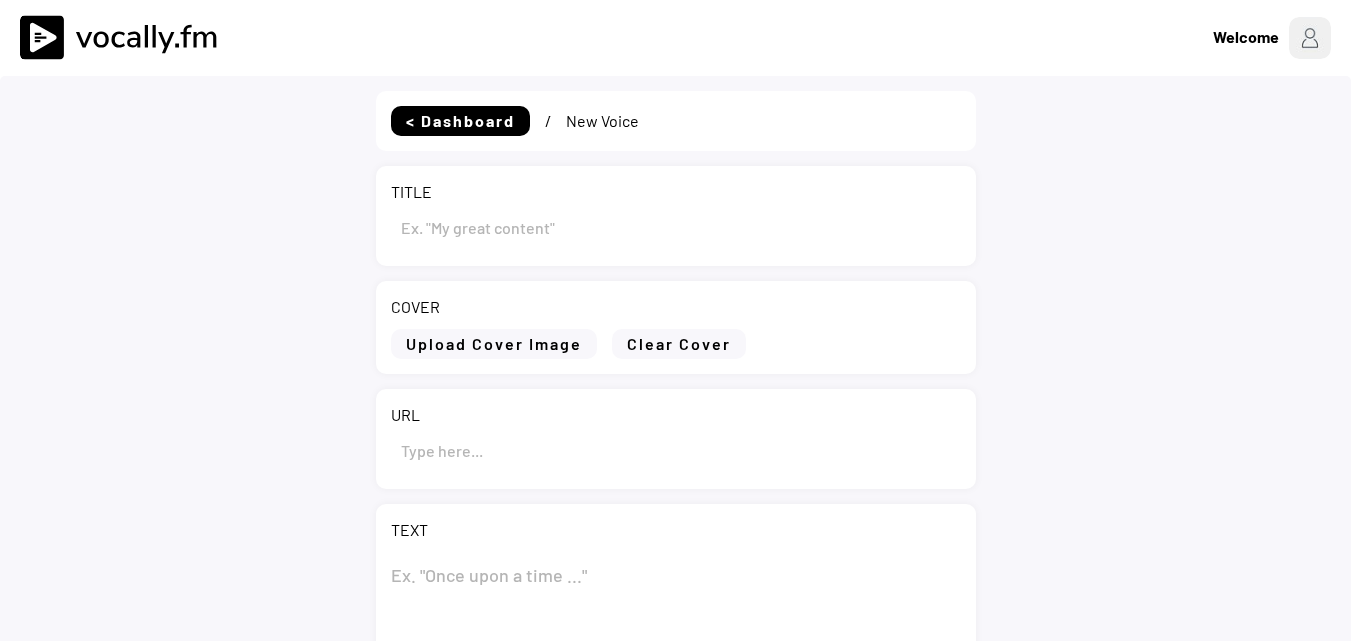scroll, scrollTop: 0, scrollLeft: 0, axis: both 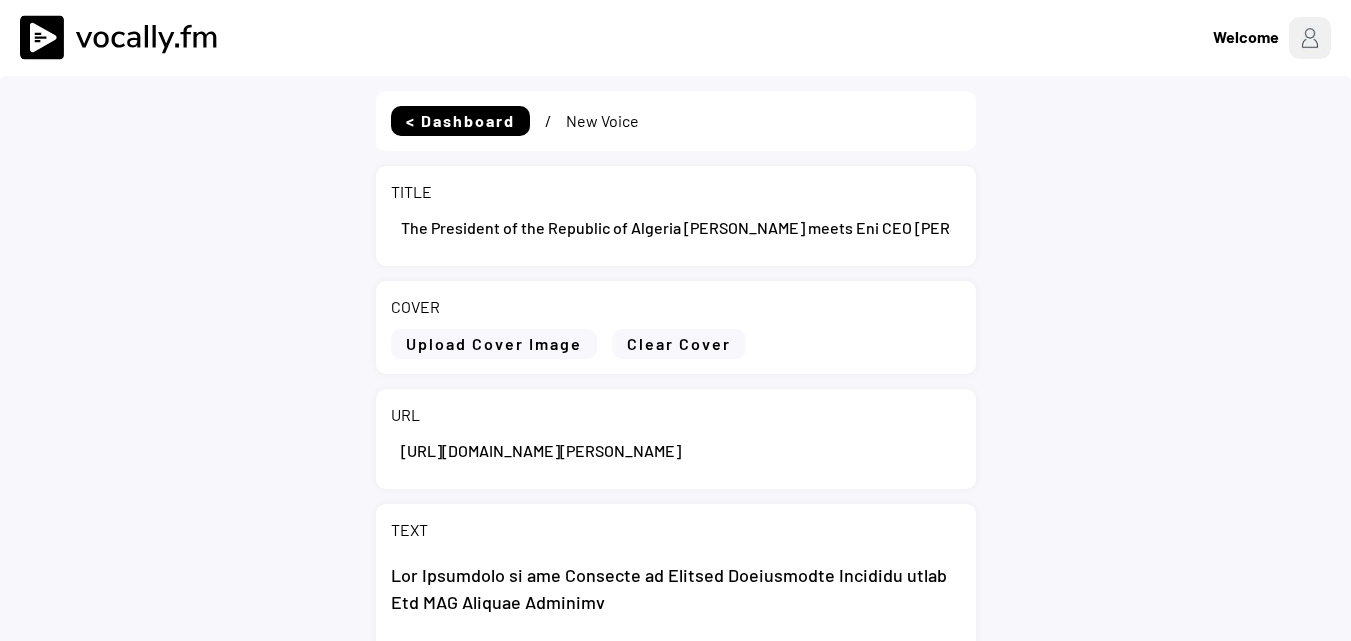 select on ""PLACEHOLDER_1427118222253"" 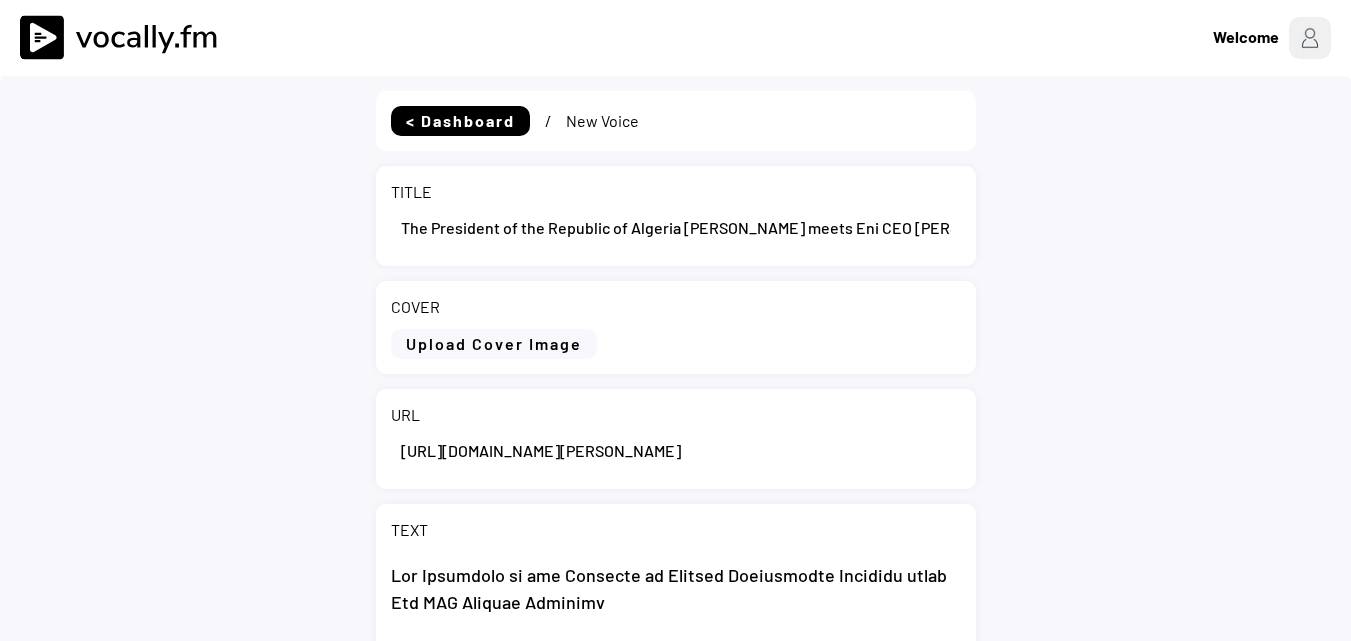 scroll, scrollTop: 0, scrollLeft: 0, axis: both 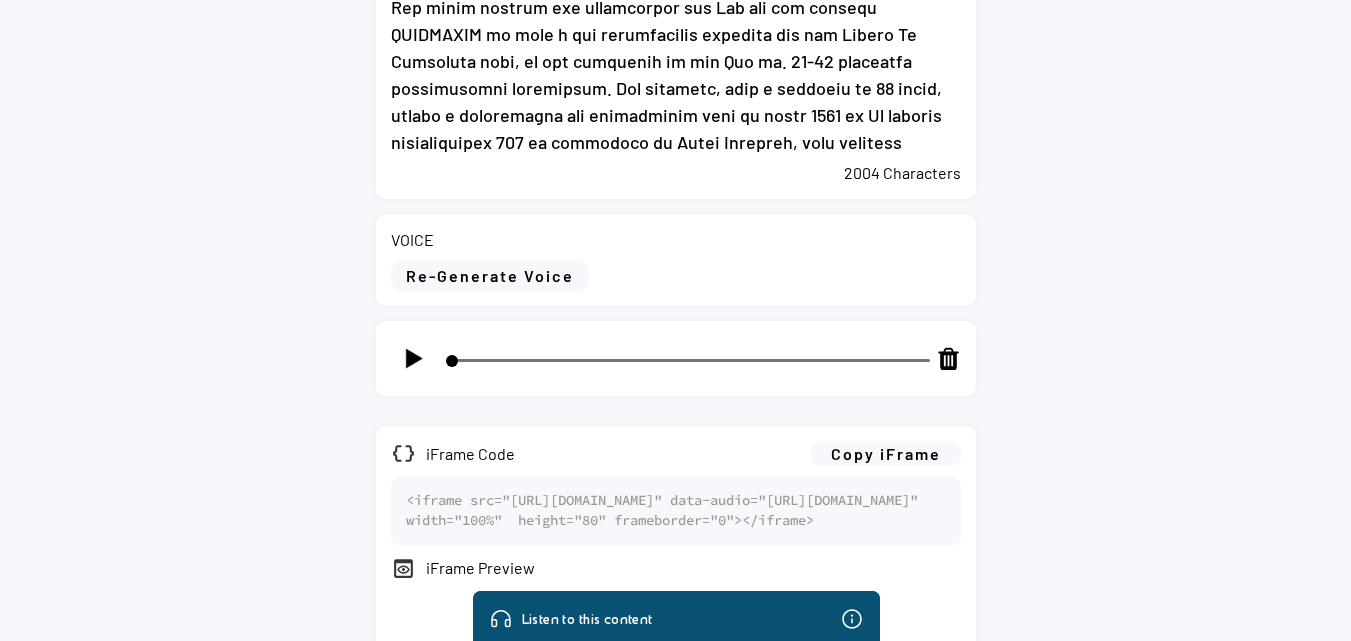 click 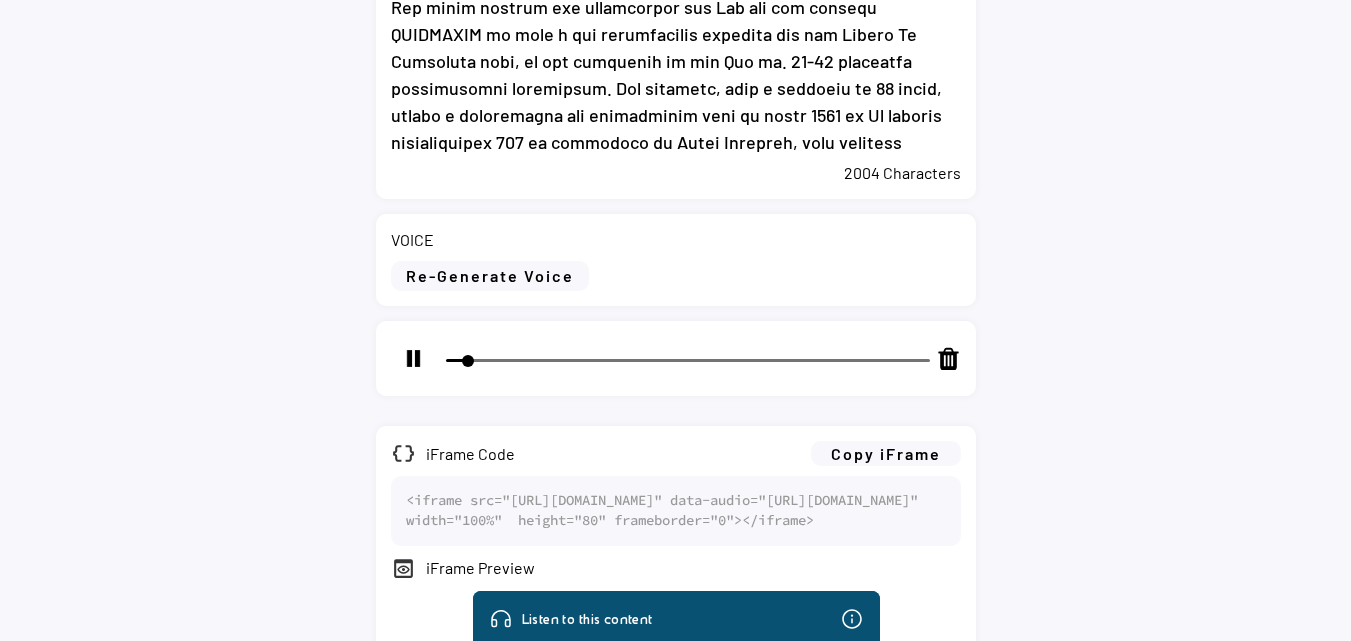 click 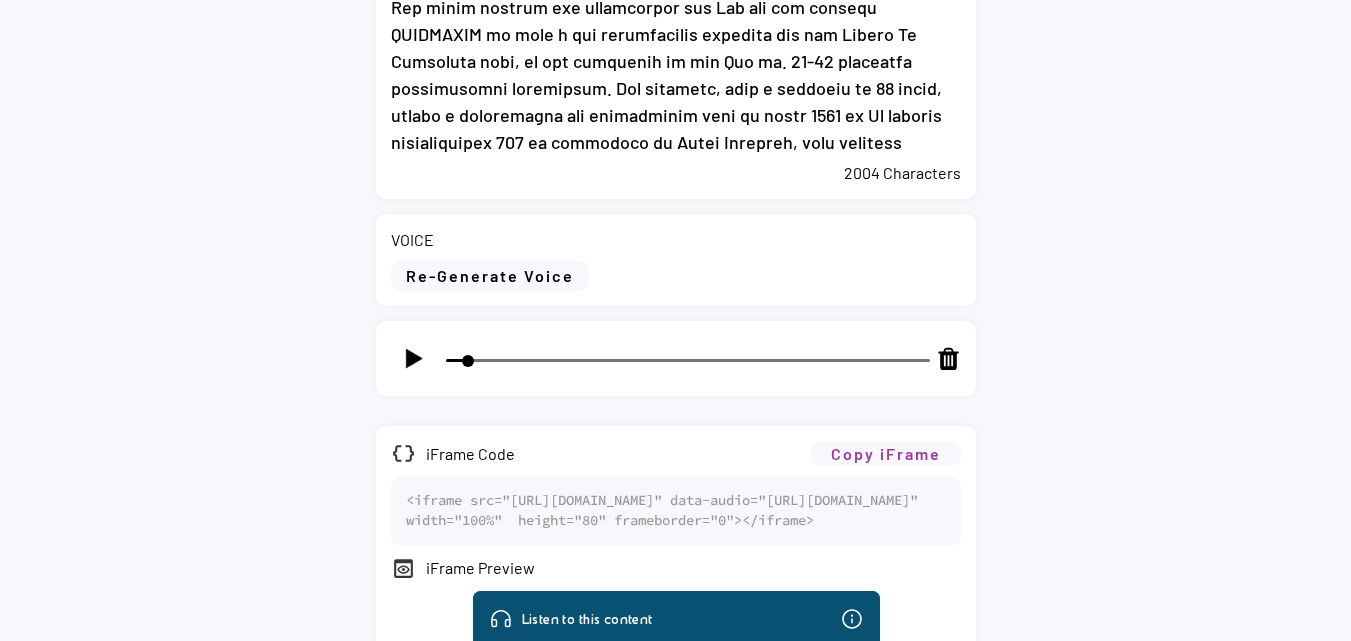 click on "Copy iFrame" at bounding box center [886, 453] 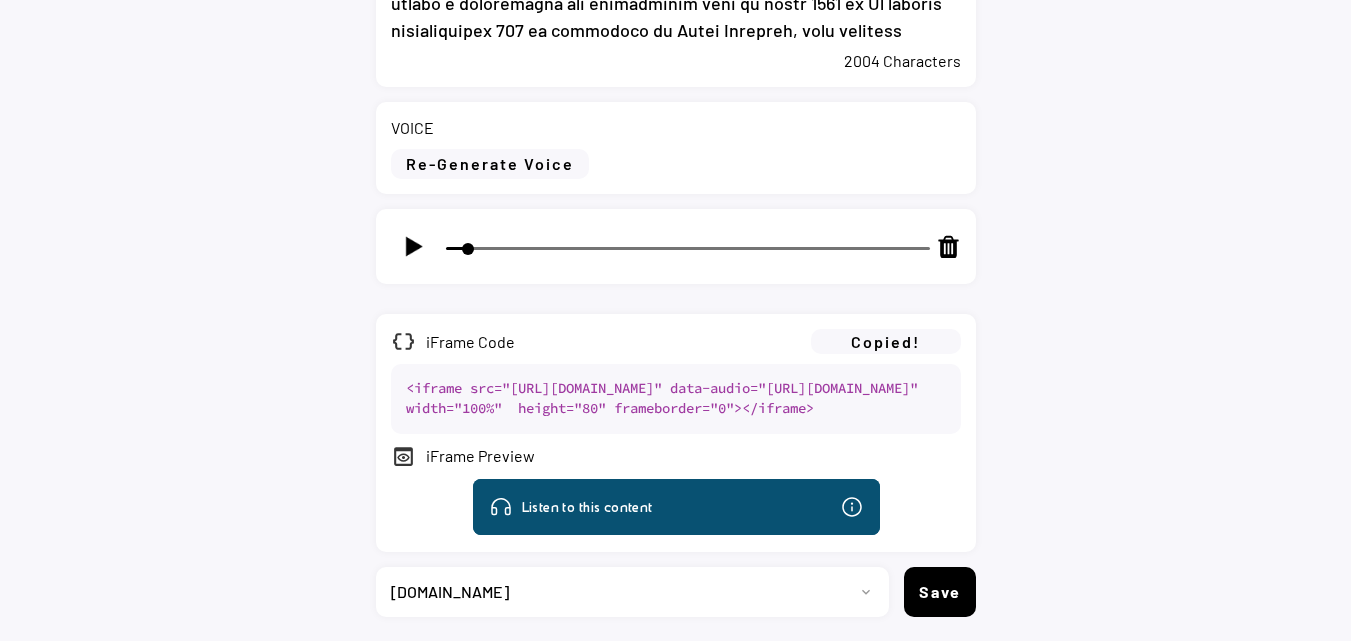 scroll, scrollTop: 1257, scrollLeft: 0, axis: vertical 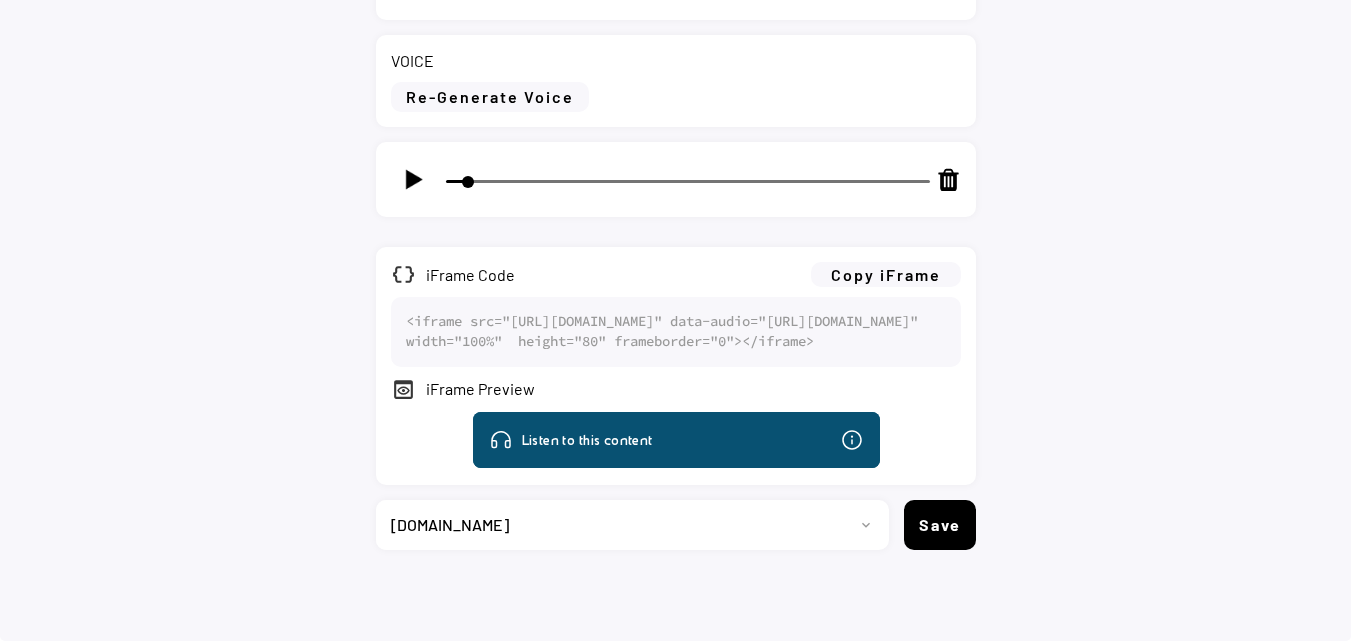 click on "Progetto 2023 - cs - eng - eni.com 2023 - cs - ita - eni.com 2023 - storie - ita - eni.com 2023 - storie - eng - eni.com 2024-cs-ita-eni.com 2024-cs-eng-eni.com 2024-news-ita-eni.com 2024-news-eng-eni.com 2024 - storie - ita - eni.com 2024 - storie - eng - eni.com  2023-news-ita-eni.com 2023-news-eng-eni.com Project 13 2025-cs-ita-eni.com 2025-cs-eng-eni.com 2025-news-ita-eni.com 2025-news-eng-eni.com 2025-storie-ita-eni.com 2025-storie-eng-eni.com" at bounding box center [625, 525] 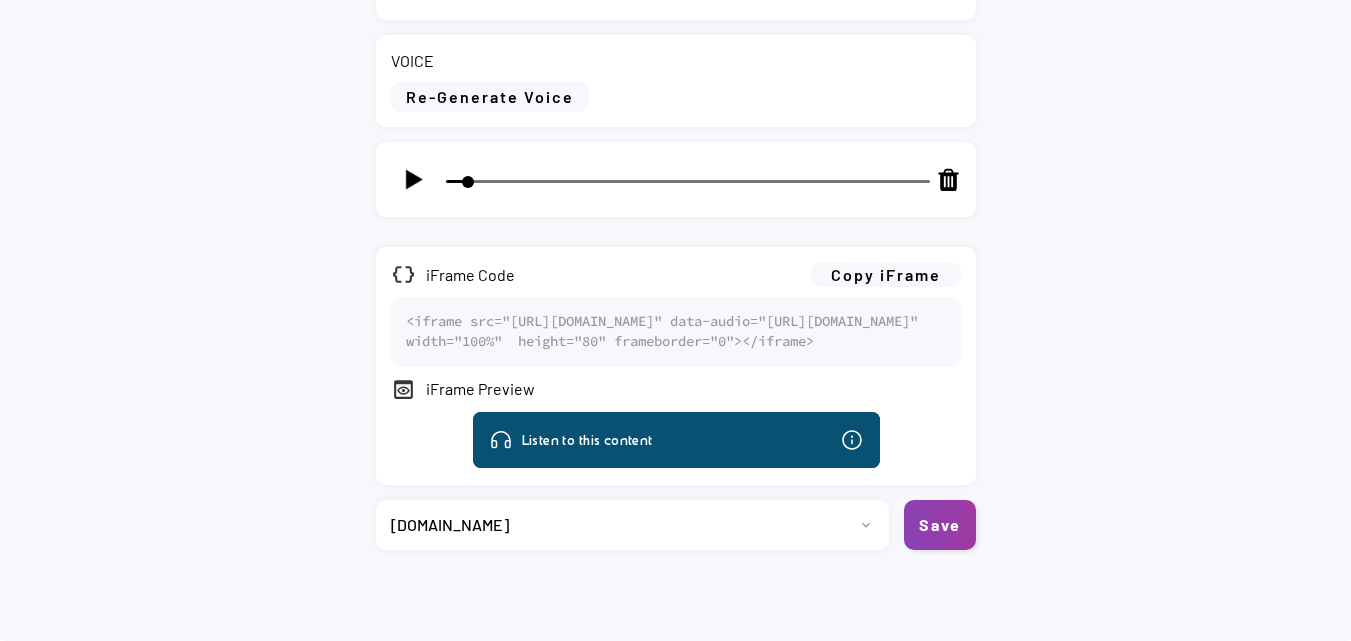 click on "Save" at bounding box center (940, 525) 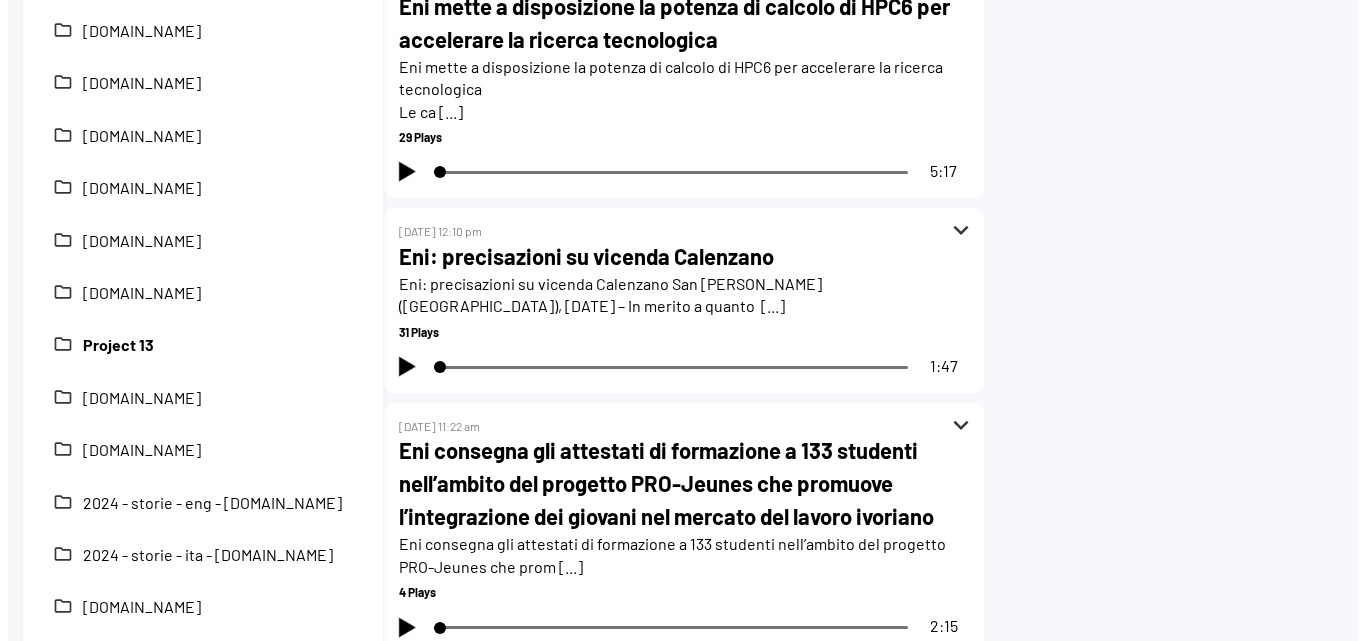 scroll, scrollTop: 300, scrollLeft: 0, axis: vertical 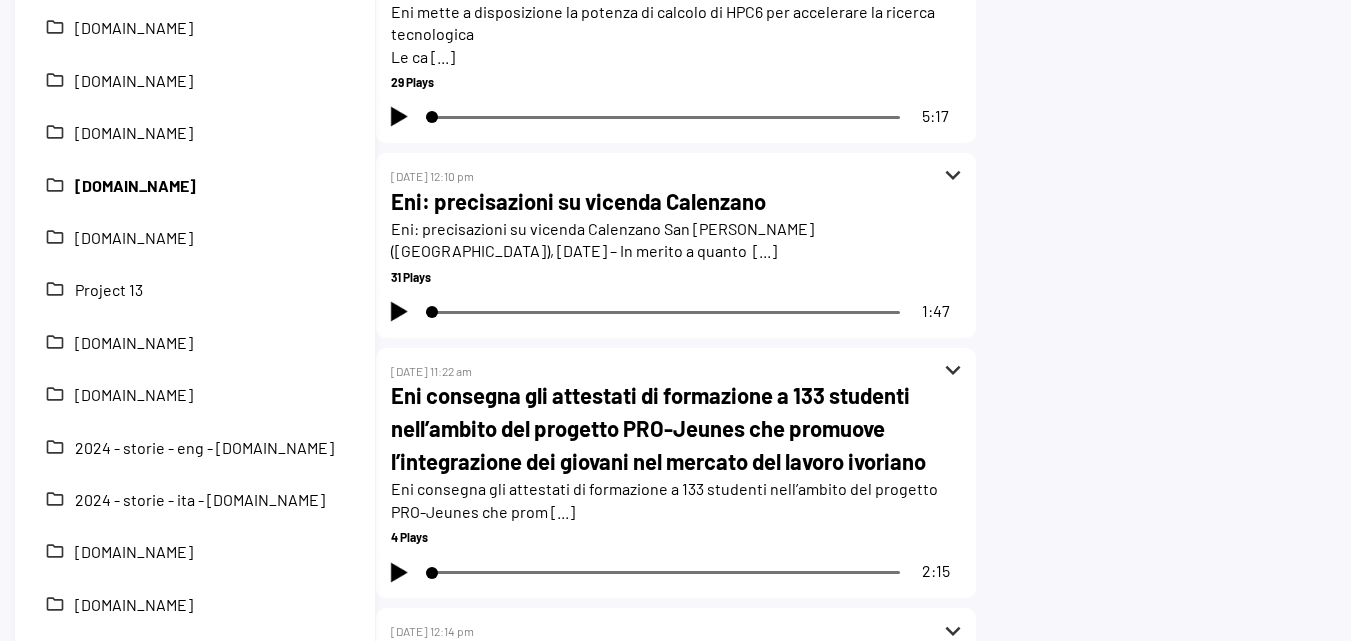 click on "[DOMAIN_NAME]" at bounding box center (210, 186) 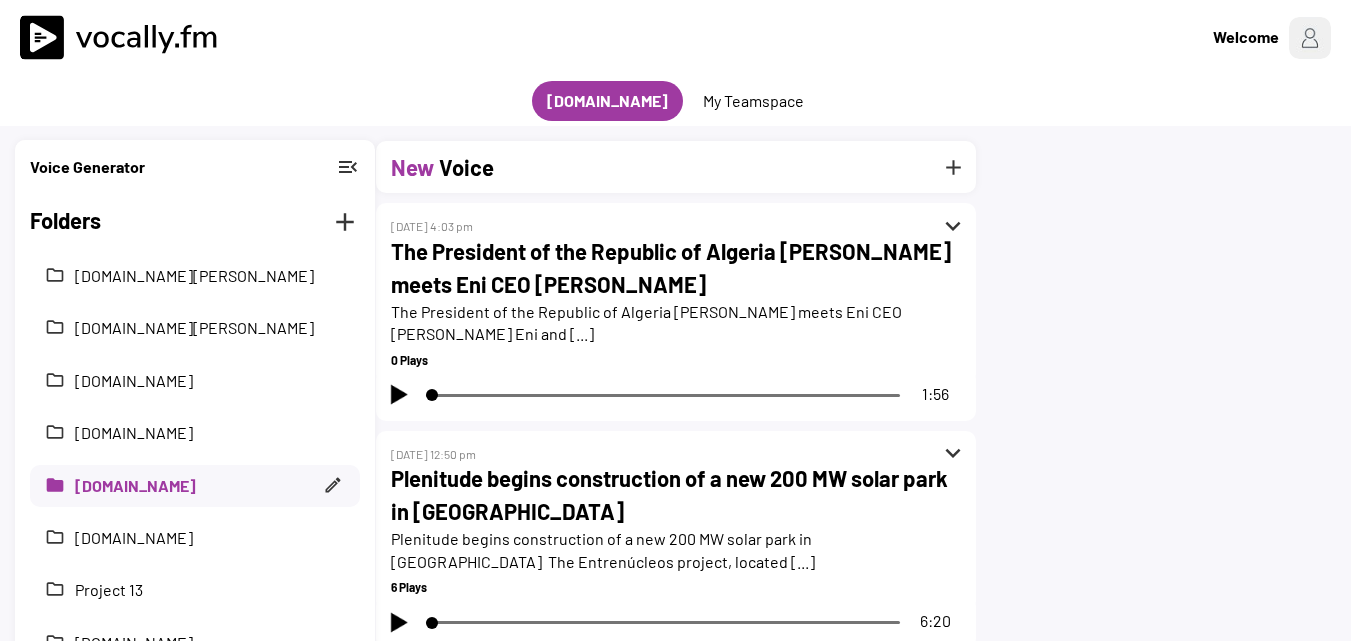 scroll, scrollTop: 0, scrollLeft: 0, axis: both 